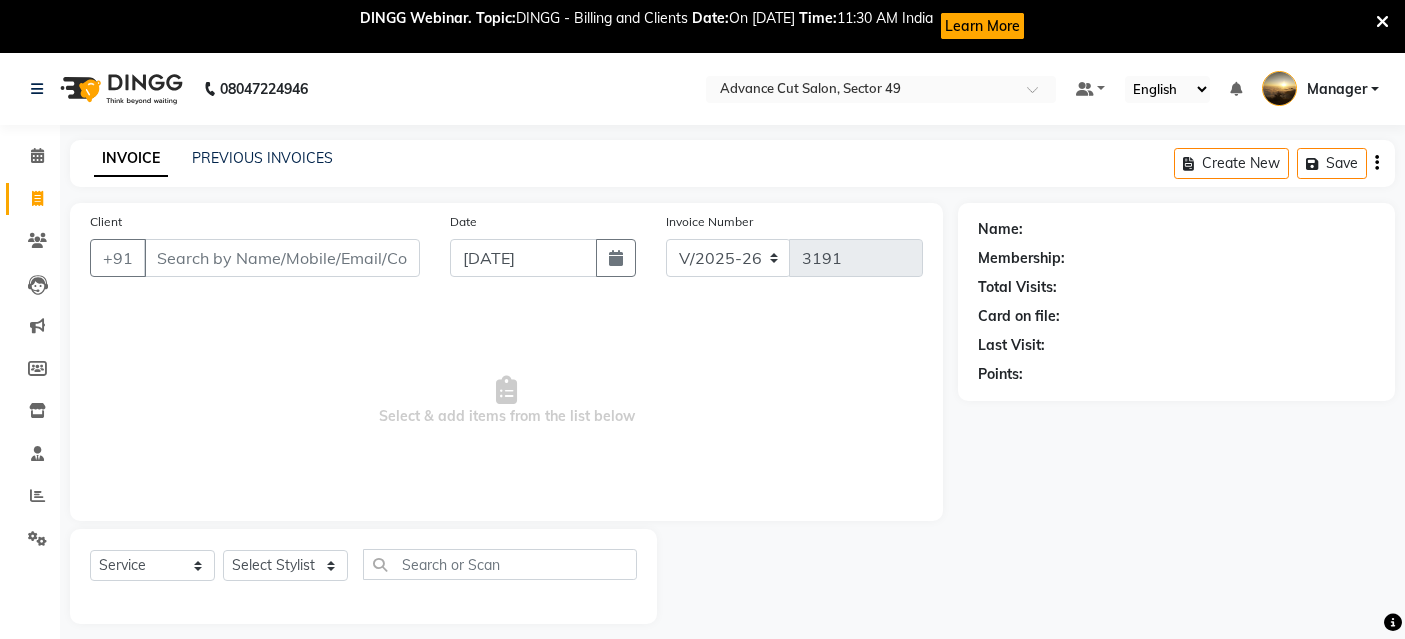select on "4616" 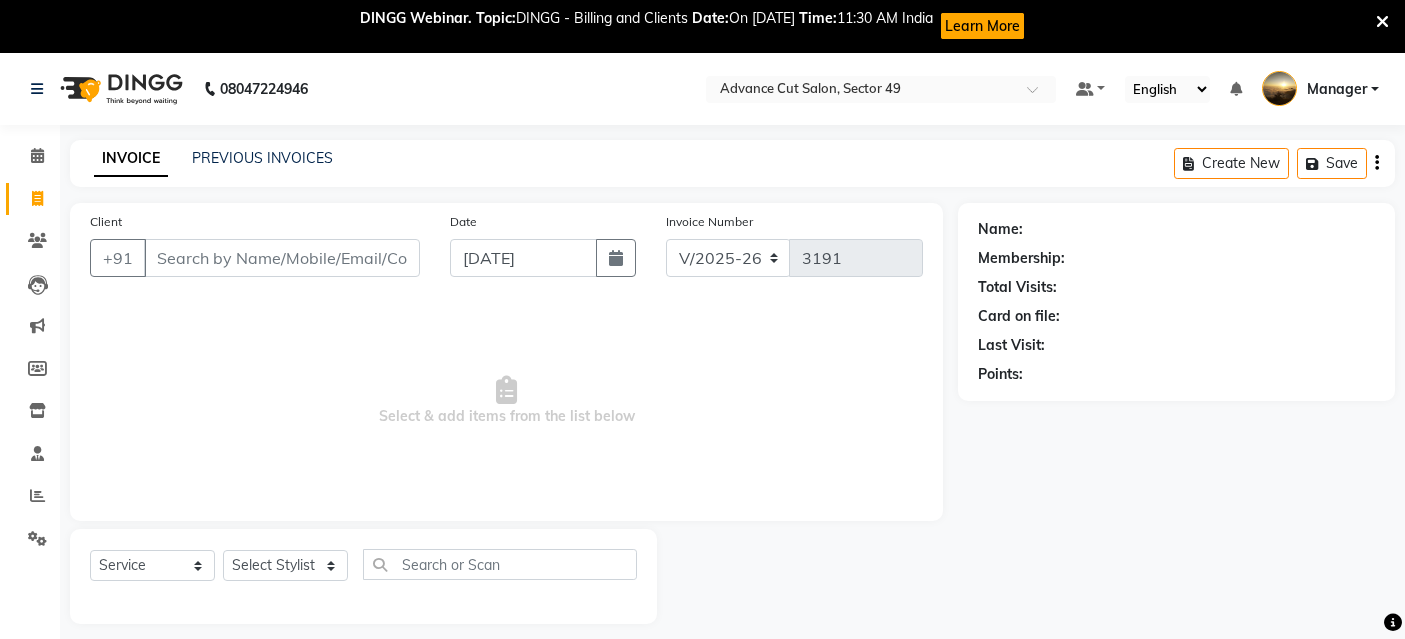scroll, scrollTop: 0, scrollLeft: 0, axis: both 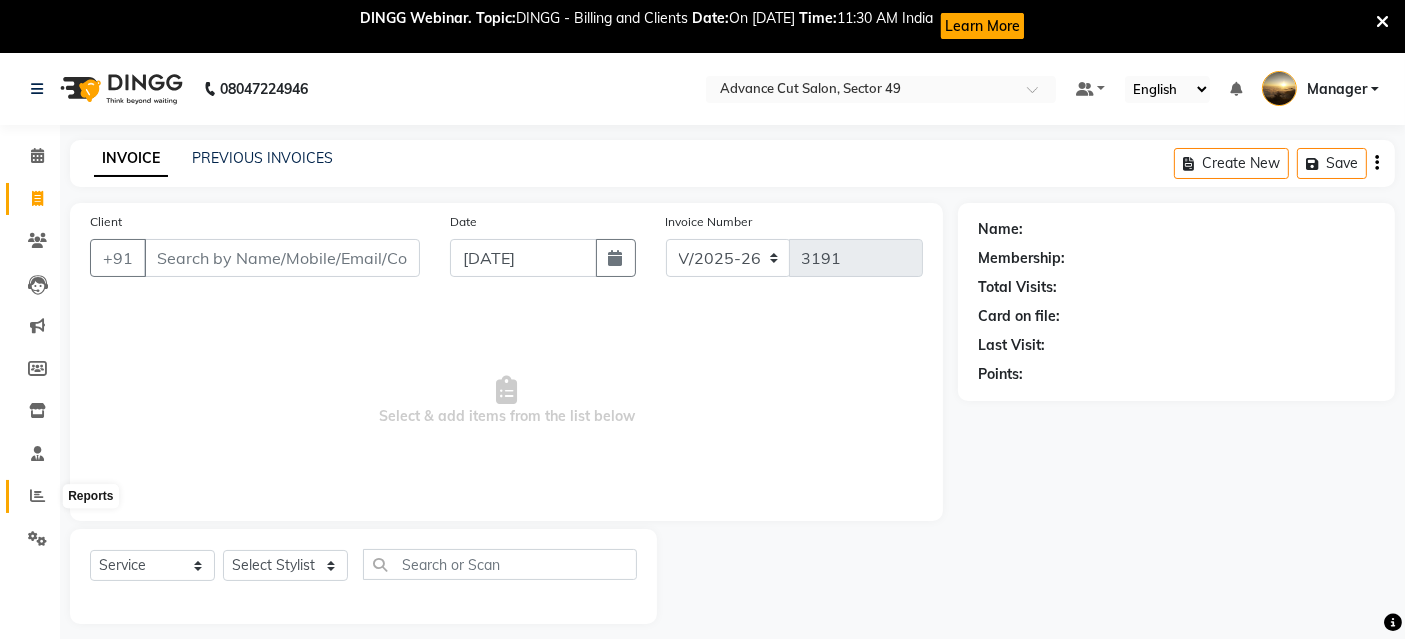 click 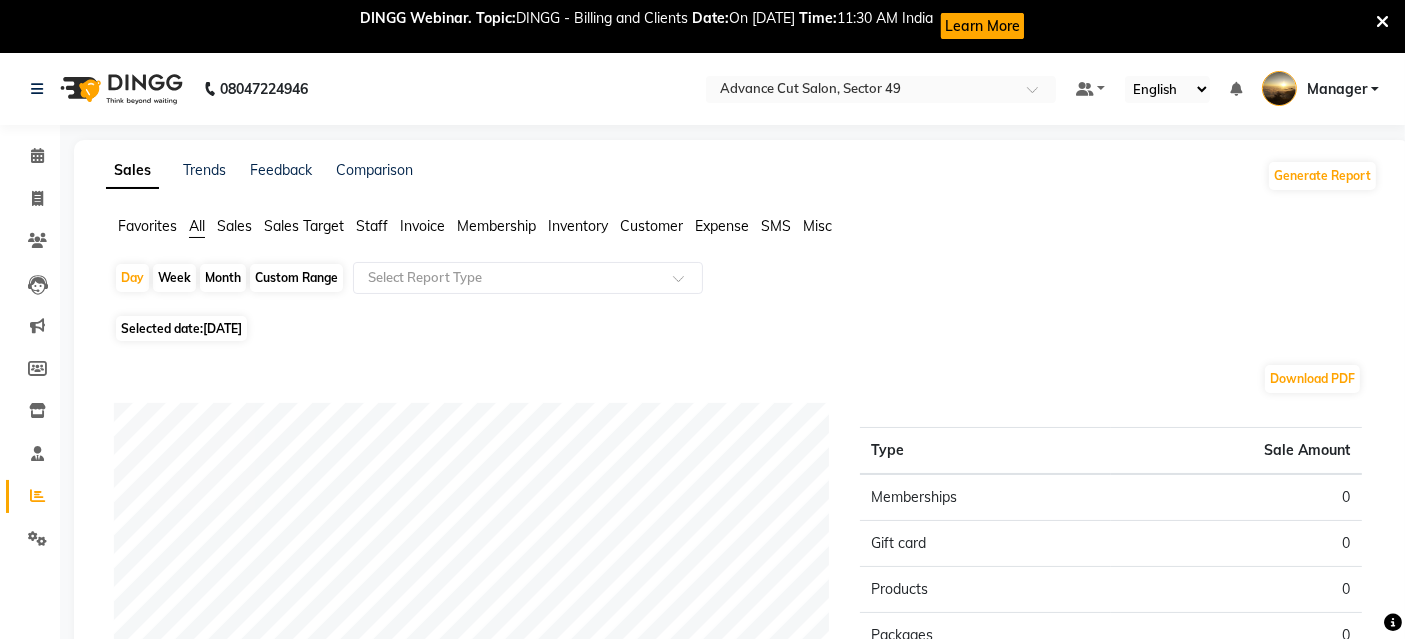 click on "[DATE]" 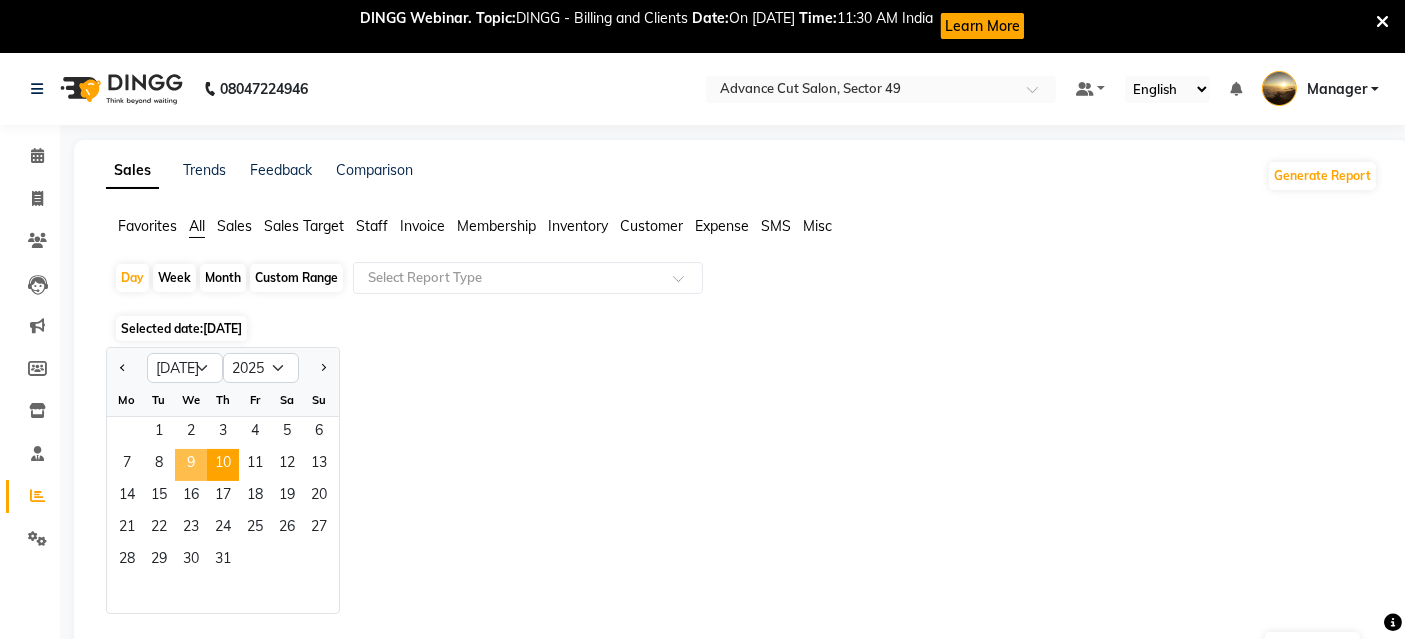 click on "9" 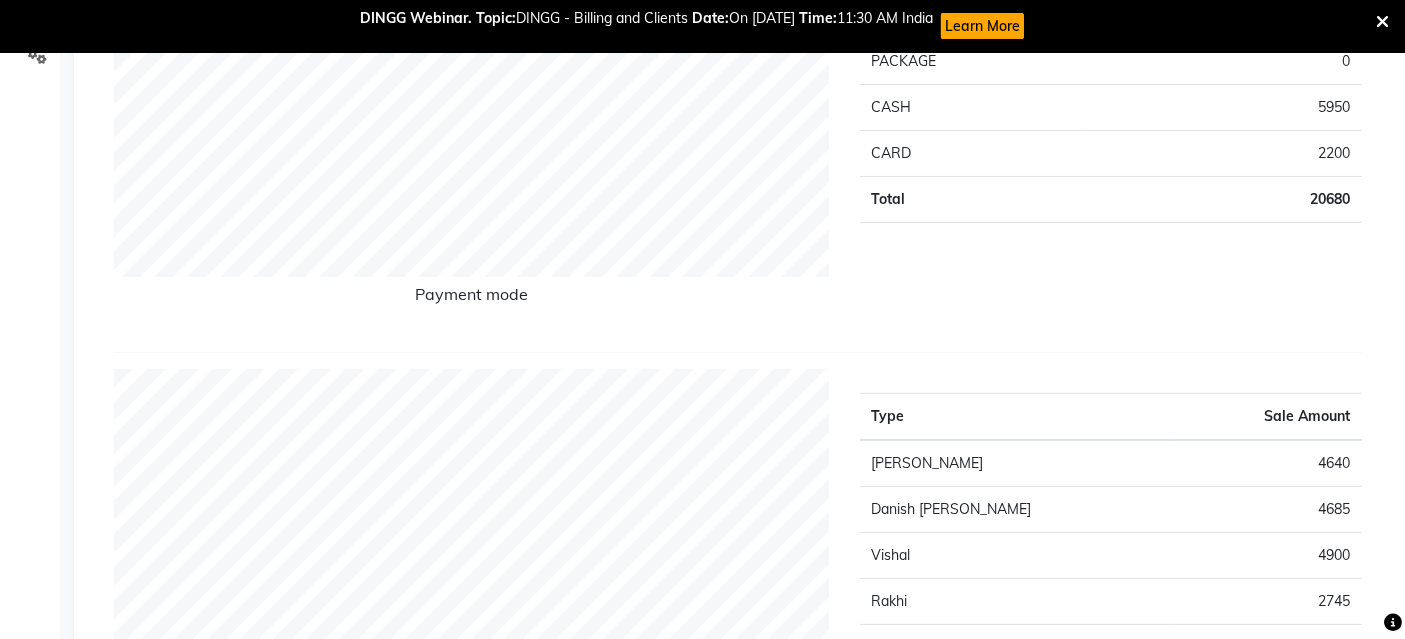 scroll, scrollTop: 666, scrollLeft: 0, axis: vertical 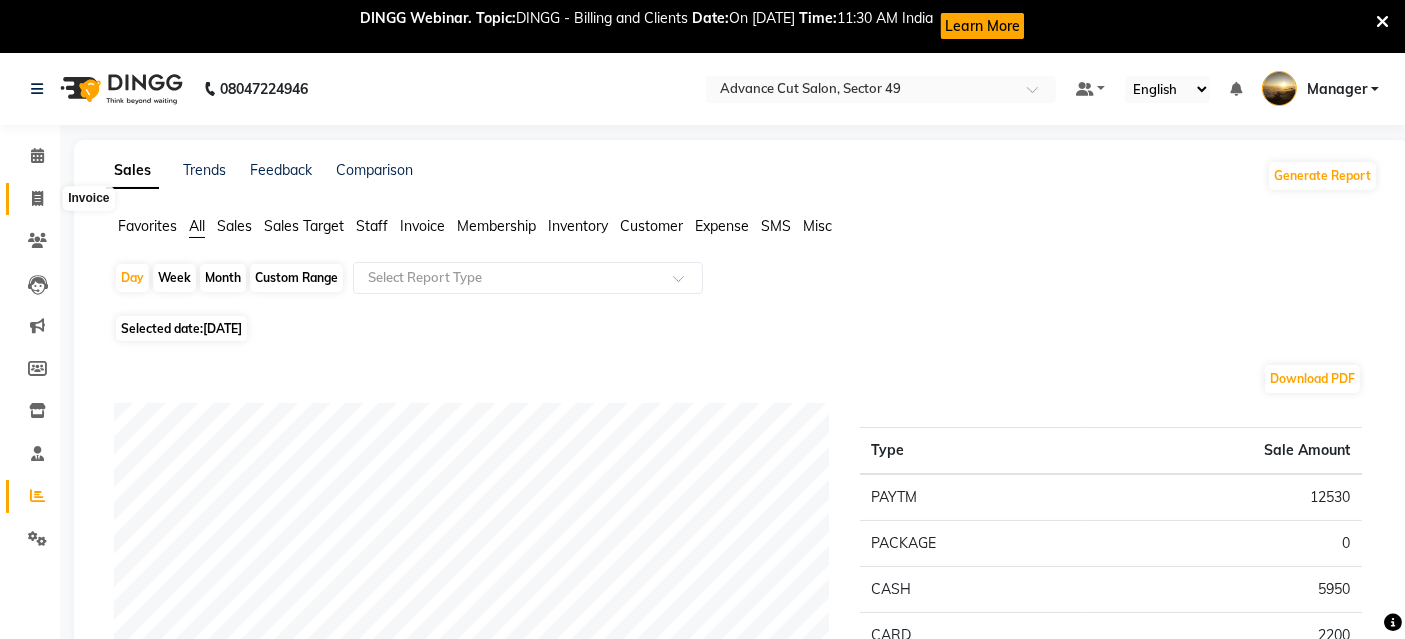 click 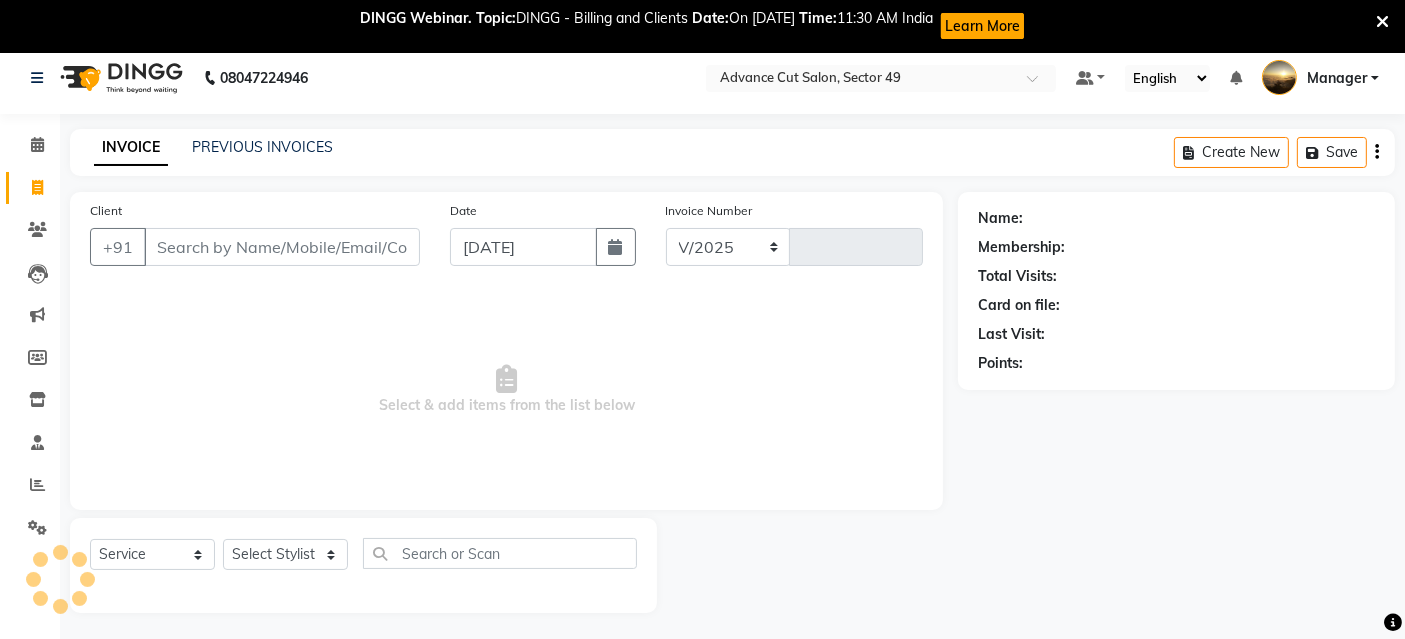 select on "4616" 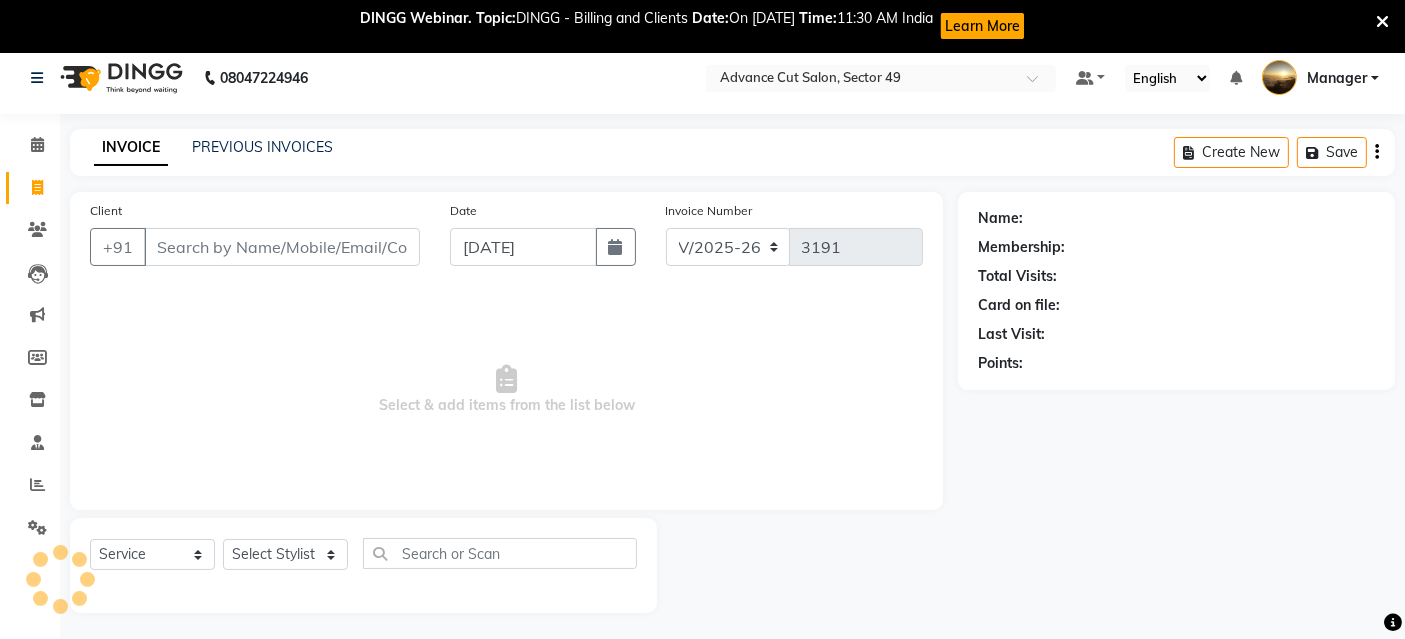 scroll, scrollTop: 53, scrollLeft: 0, axis: vertical 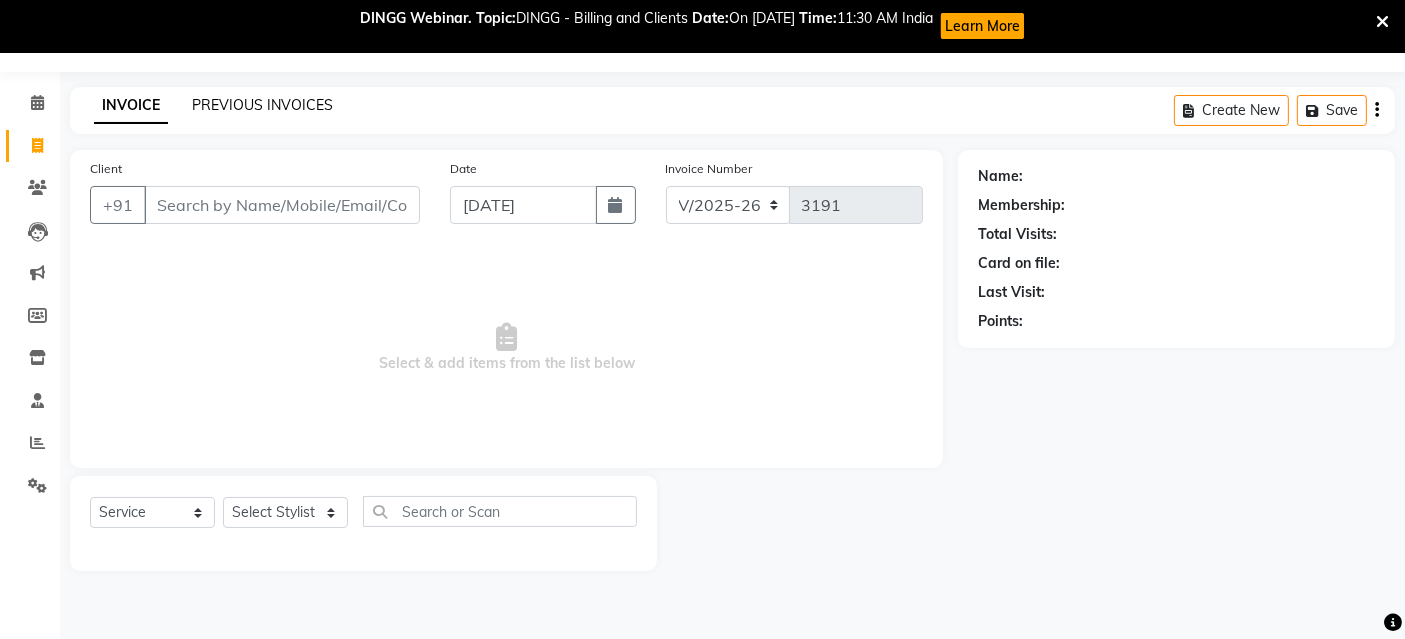 click on "PREVIOUS INVOICES" 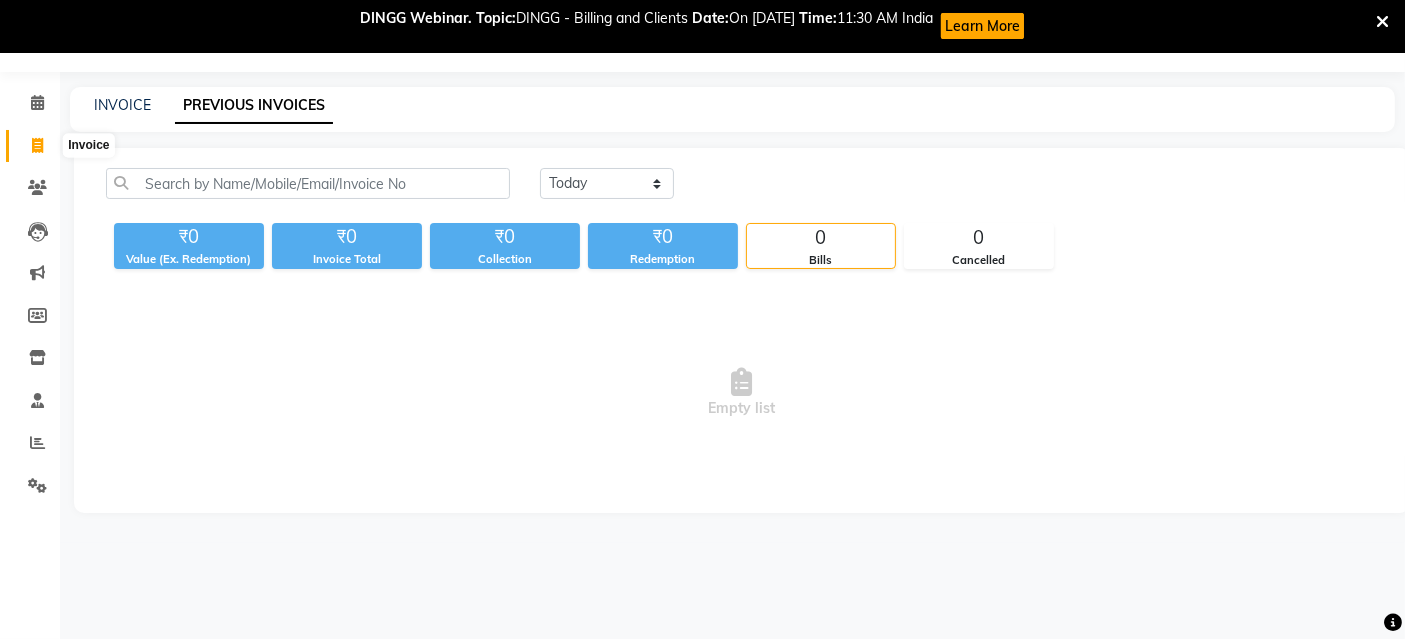 click 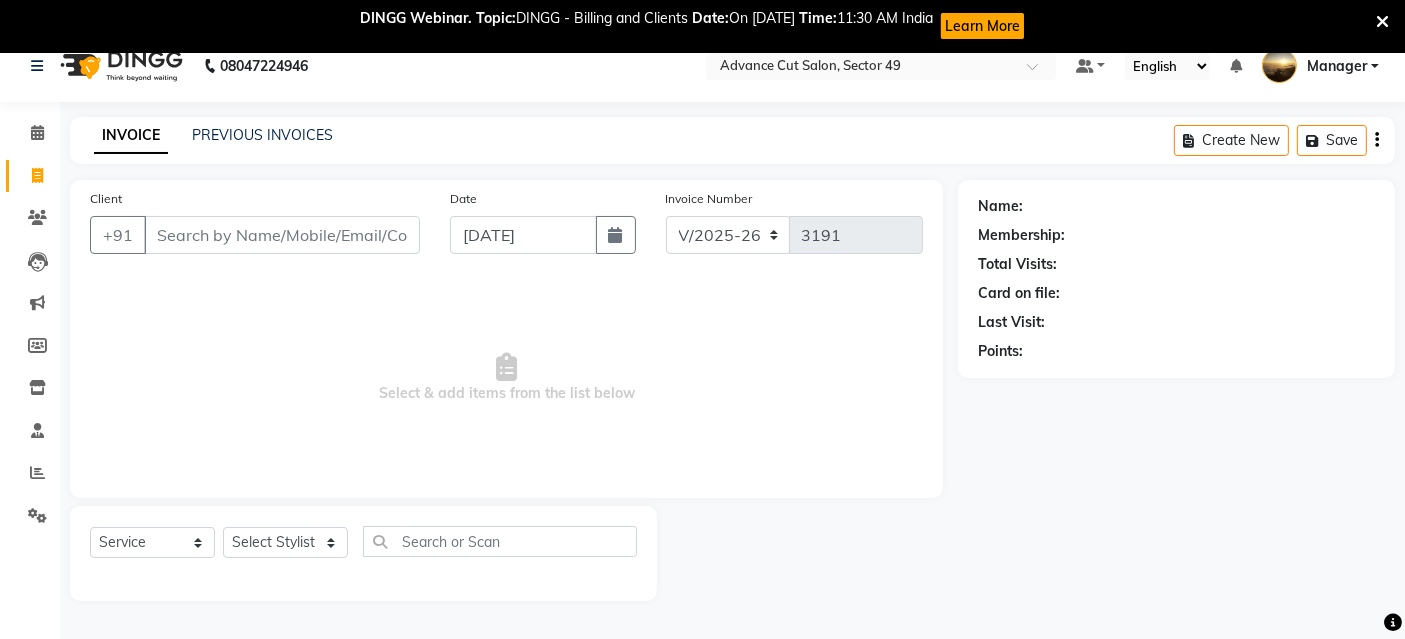 scroll, scrollTop: 0, scrollLeft: 0, axis: both 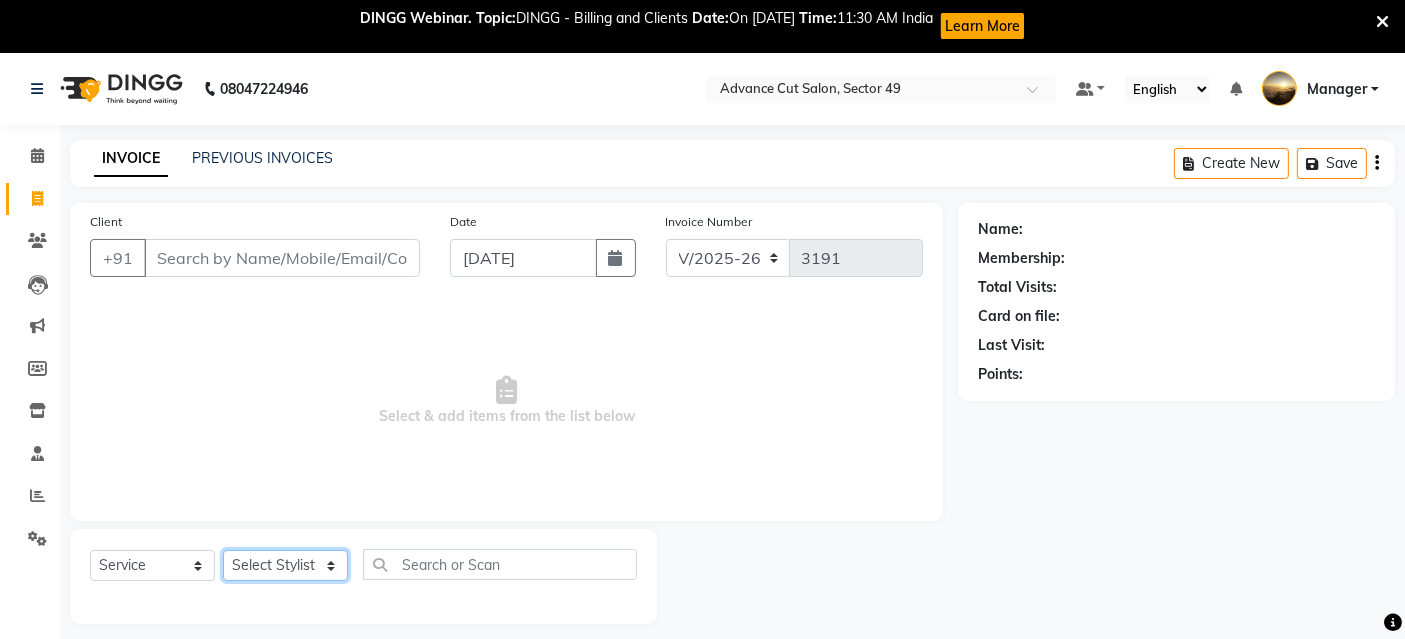click on "Select Stylist [PERSON_NAME] danish [PERSON_NAME] Manager product [PERSON_NAME] rakhi [PERSON_NAME] sameer sameer Tip vishal" 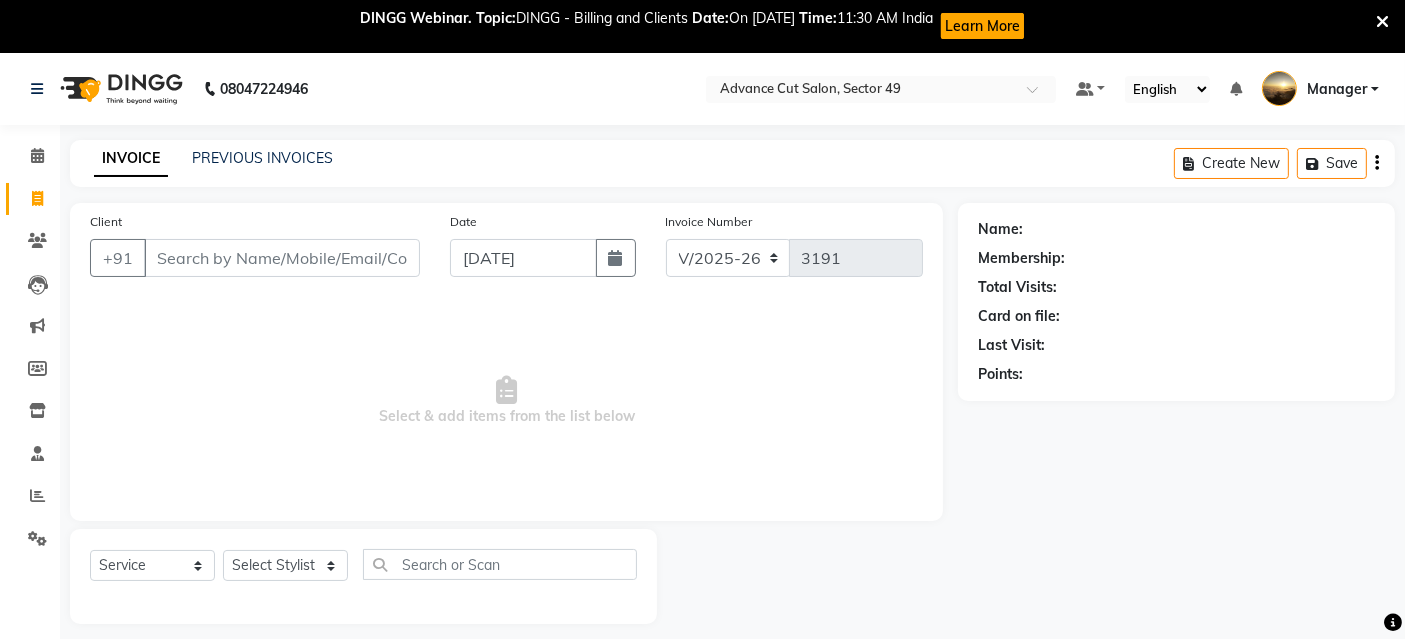click on "Select & add items from the list below" at bounding box center [506, 401] 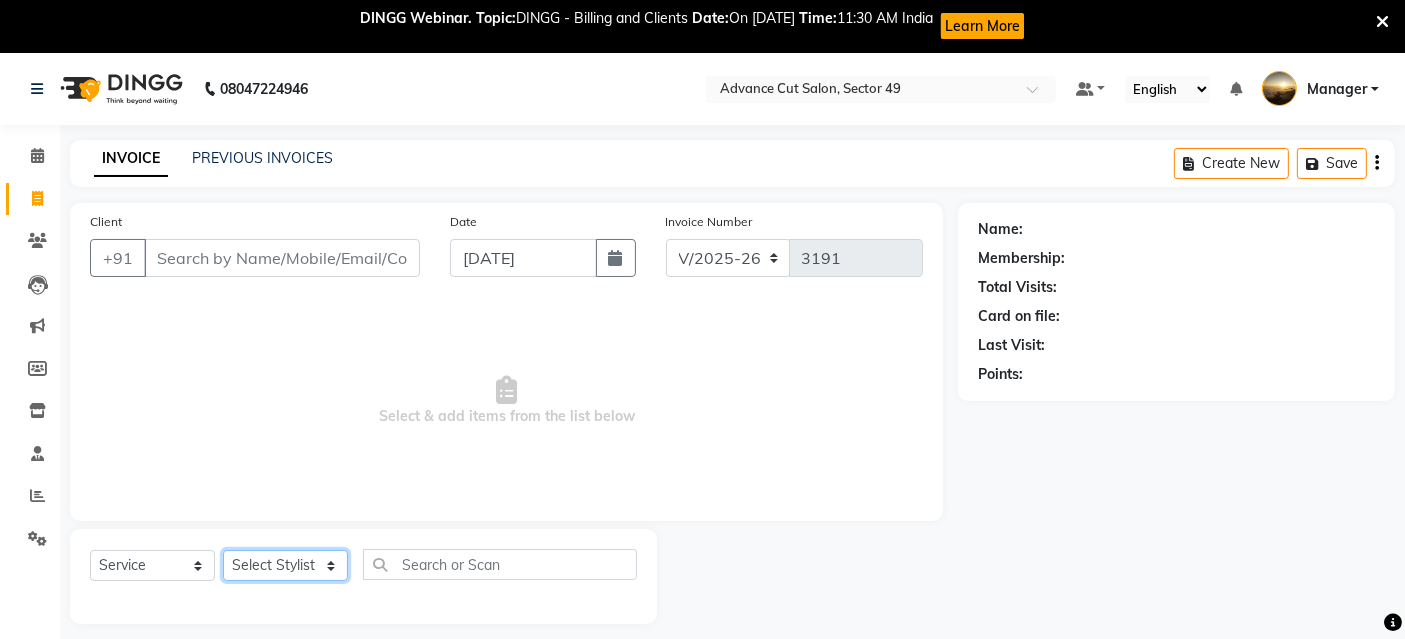 click on "Select Stylist [PERSON_NAME] danish [PERSON_NAME] Manager product [PERSON_NAME] rakhi [PERSON_NAME] sameer sameer Tip vishal" 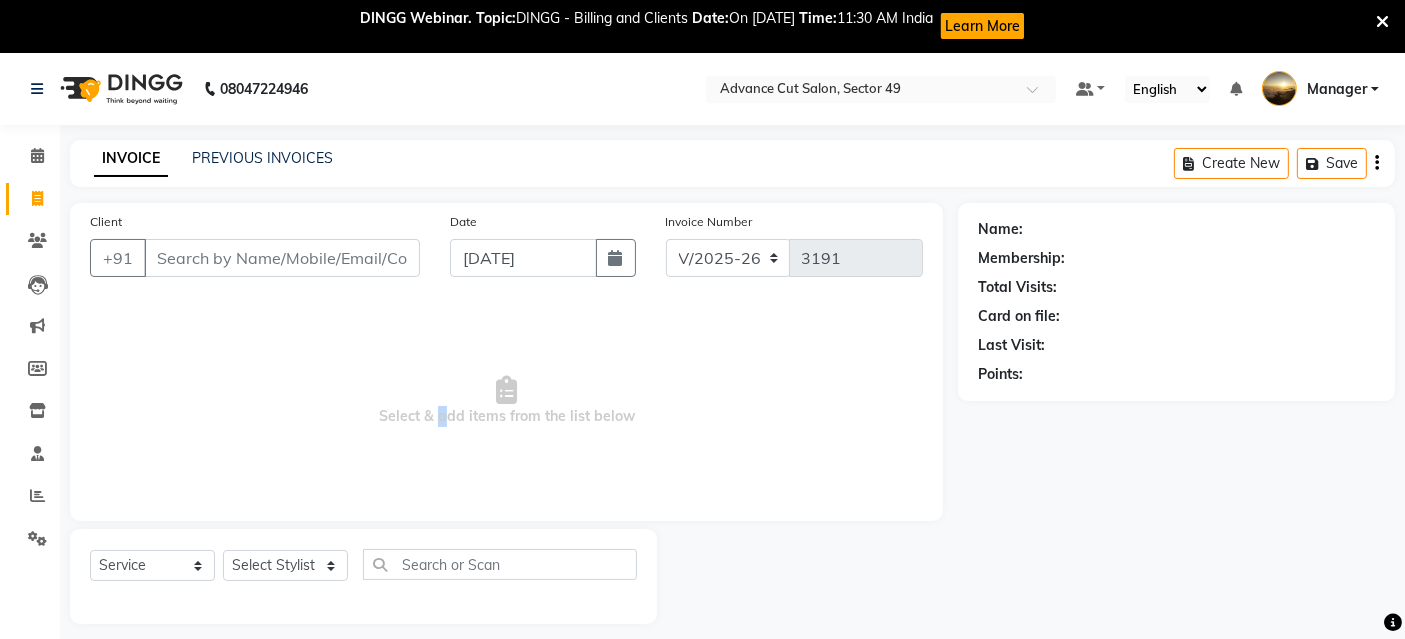 click on "Select & add items from the list below" at bounding box center [506, 401] 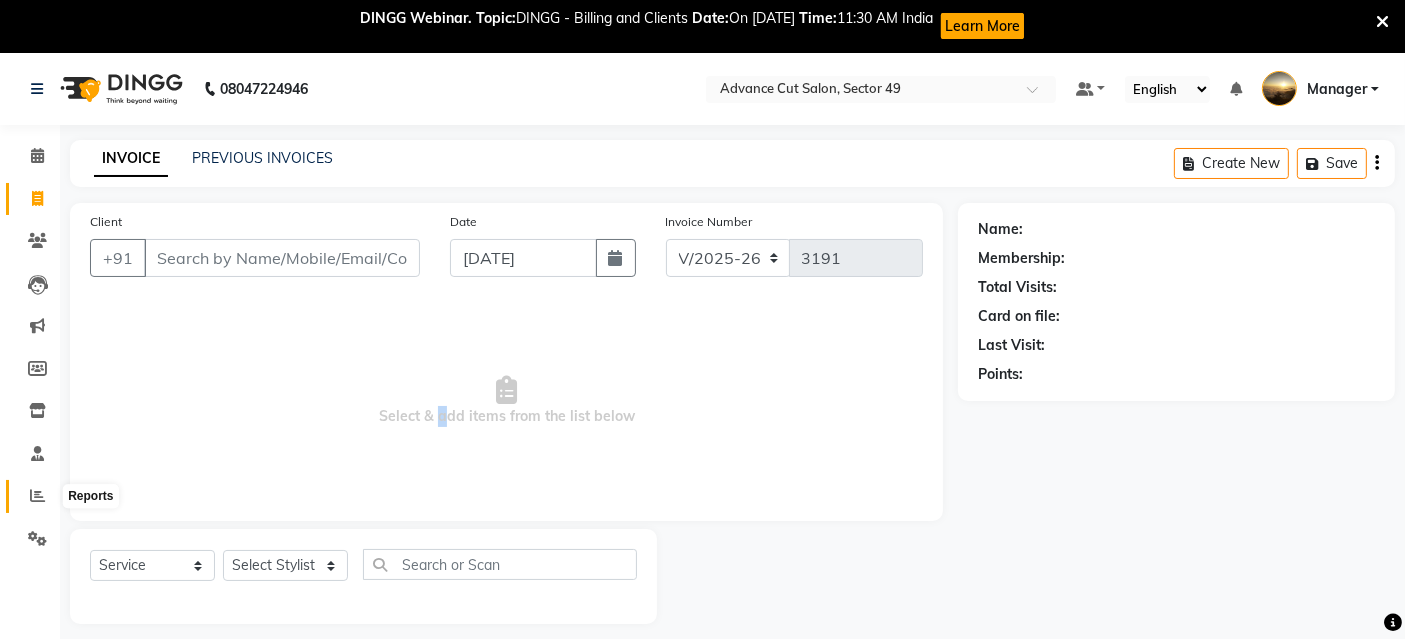 click 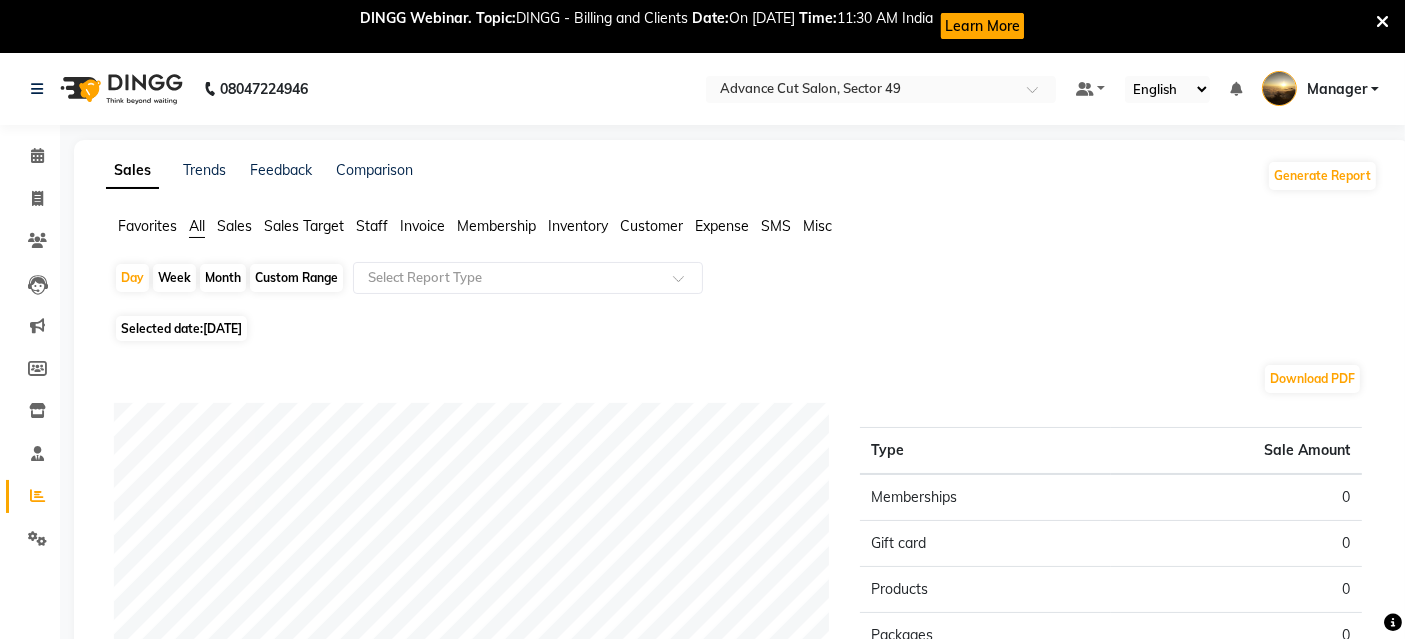 click on "[DATE]" 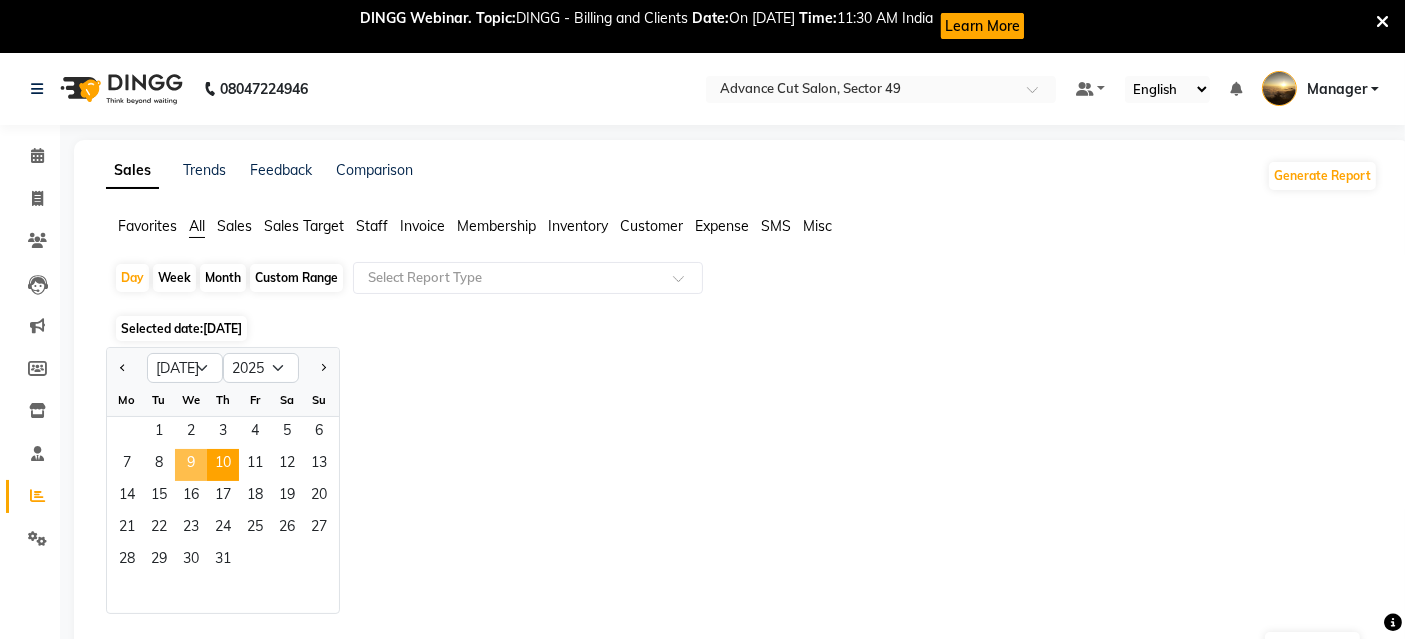 click on "9" 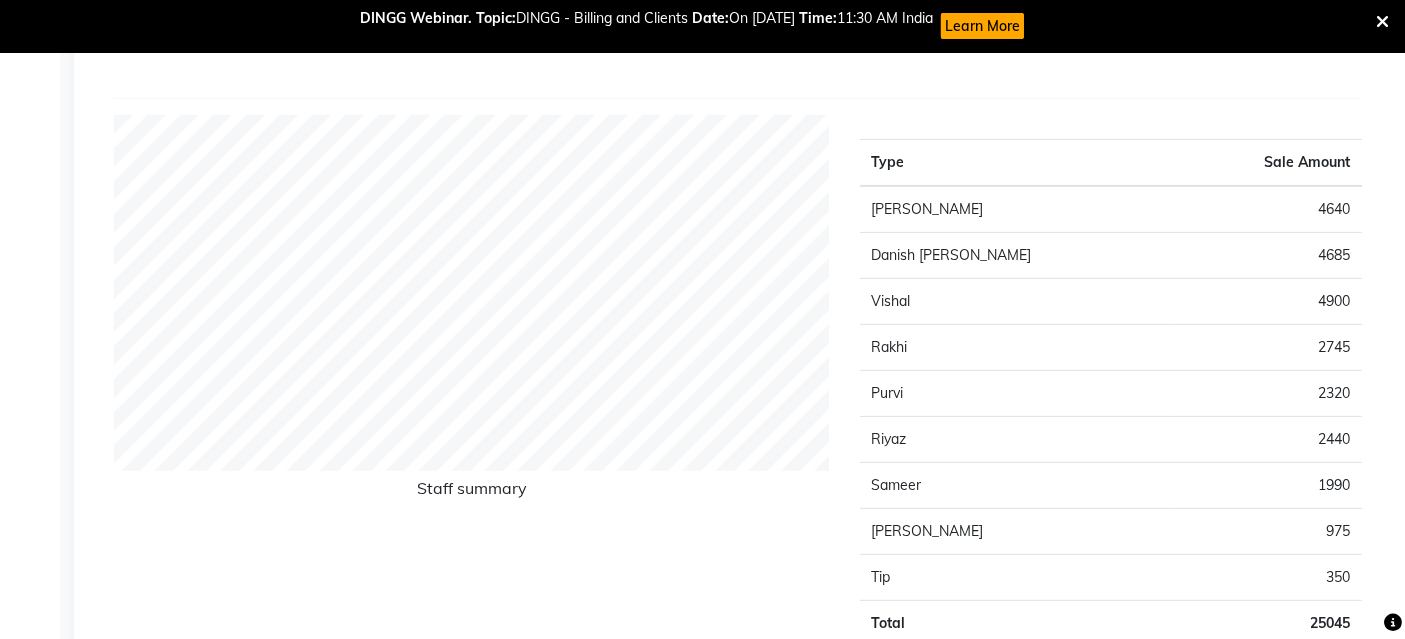 scroll, scrollTop: 777, scrollLeft: 0, axis: vertical 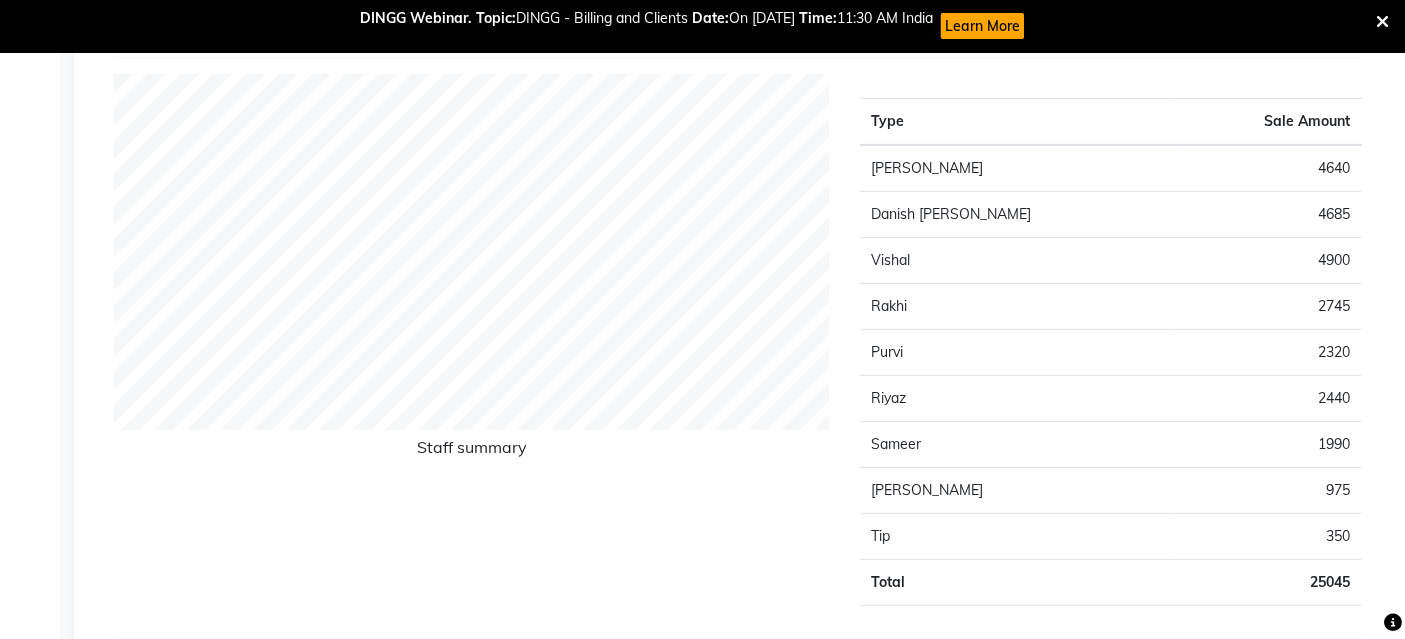 click on "1990" 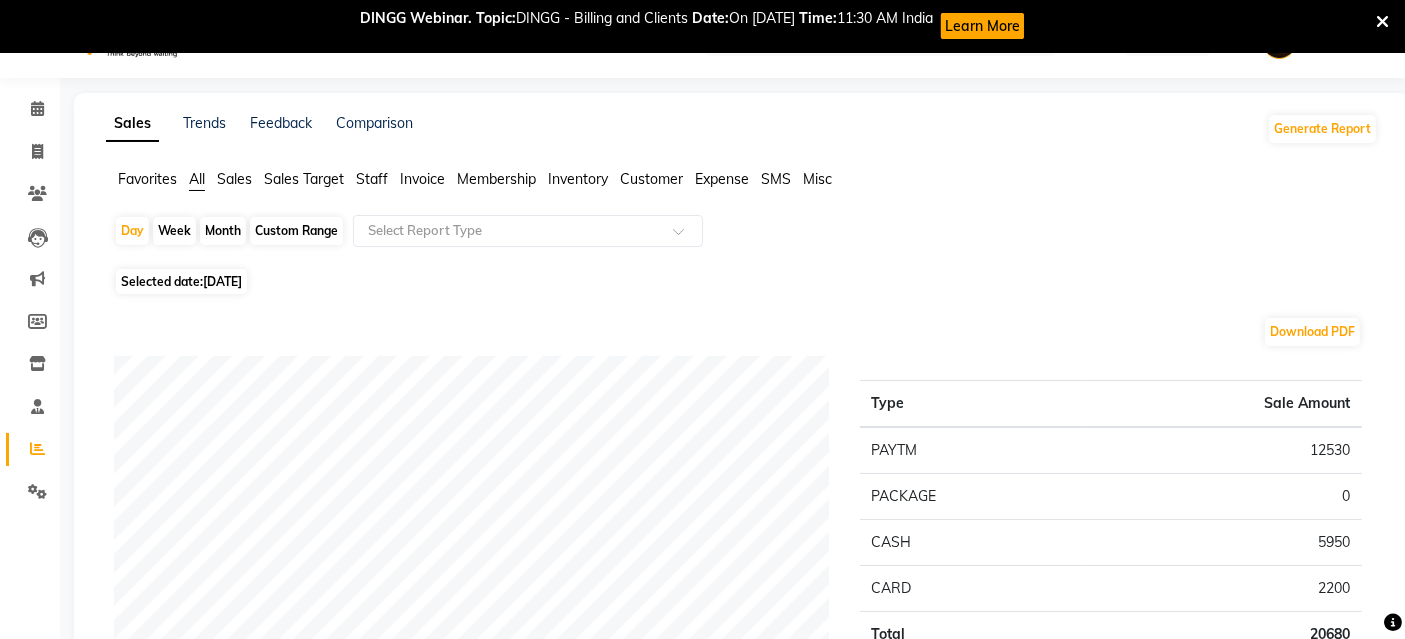scroll, scrollTop: 0, scrollLeft: 0, axis: both 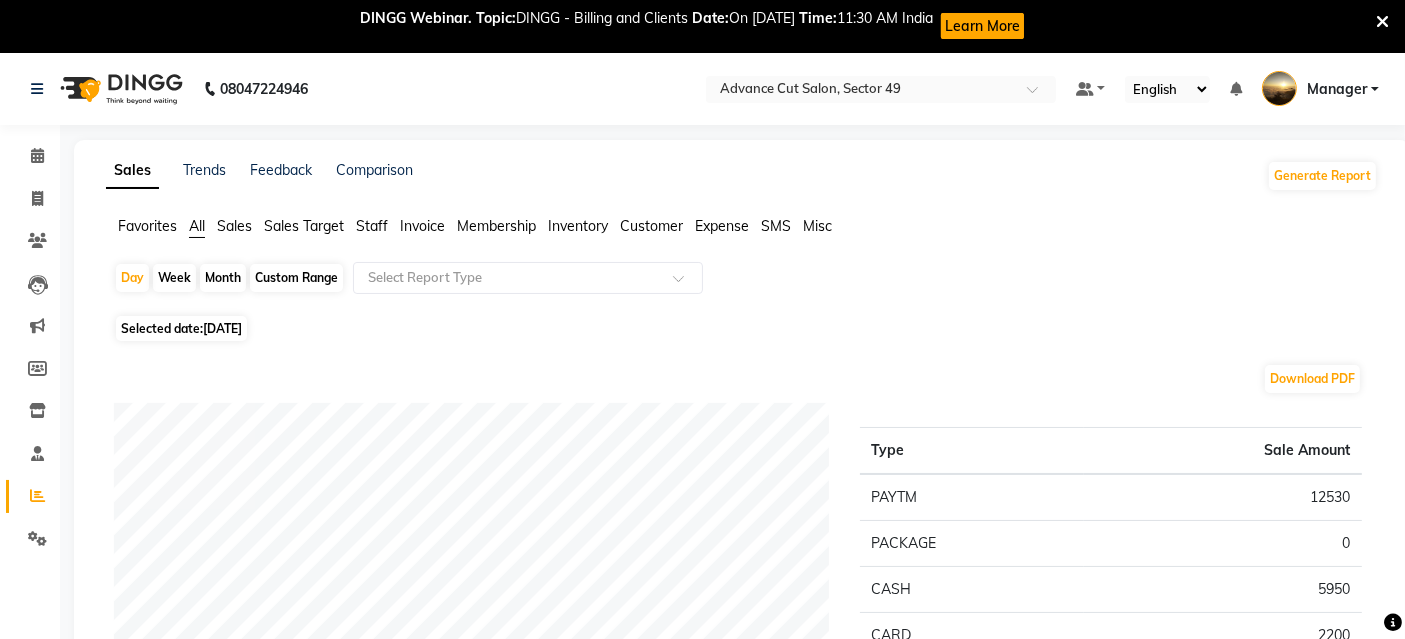 click on "[DATE]" 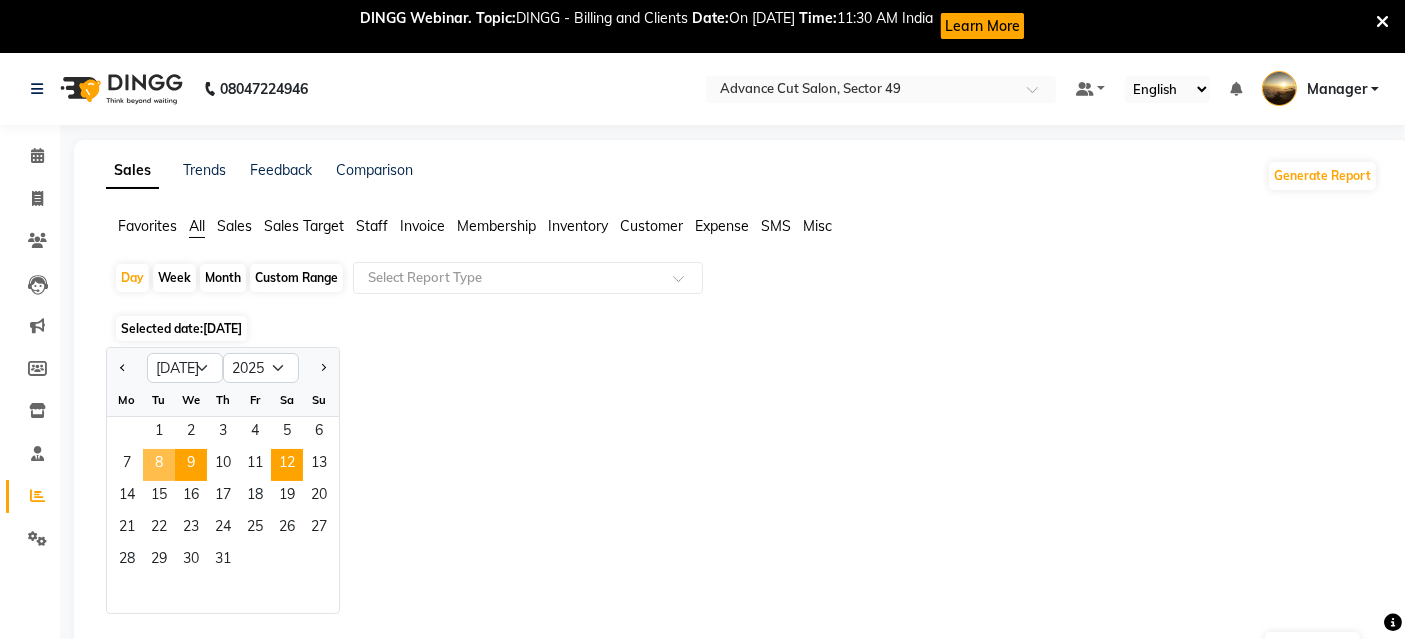 drag, startPoint x: 165, startPoint y: 458, endPoint x: 274, endPoint y: 458, distance: 109 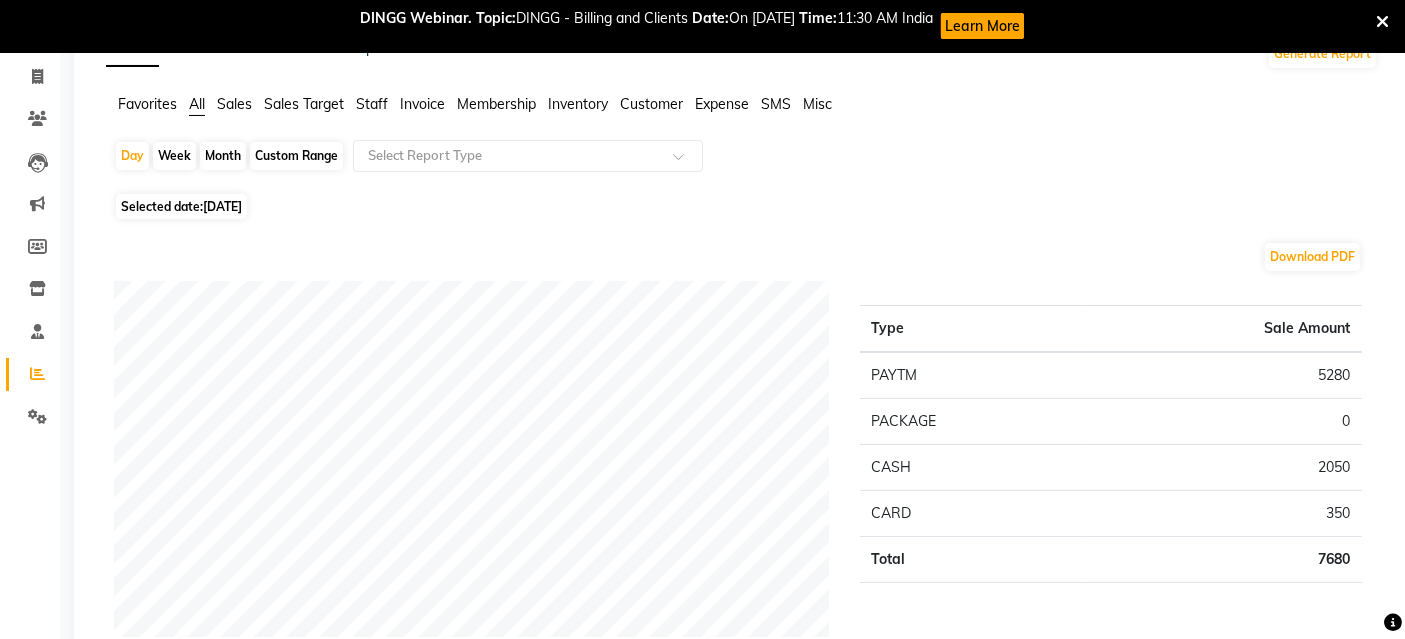 scroll, scrollTop: 0, scrollLeft: 0, axis: both 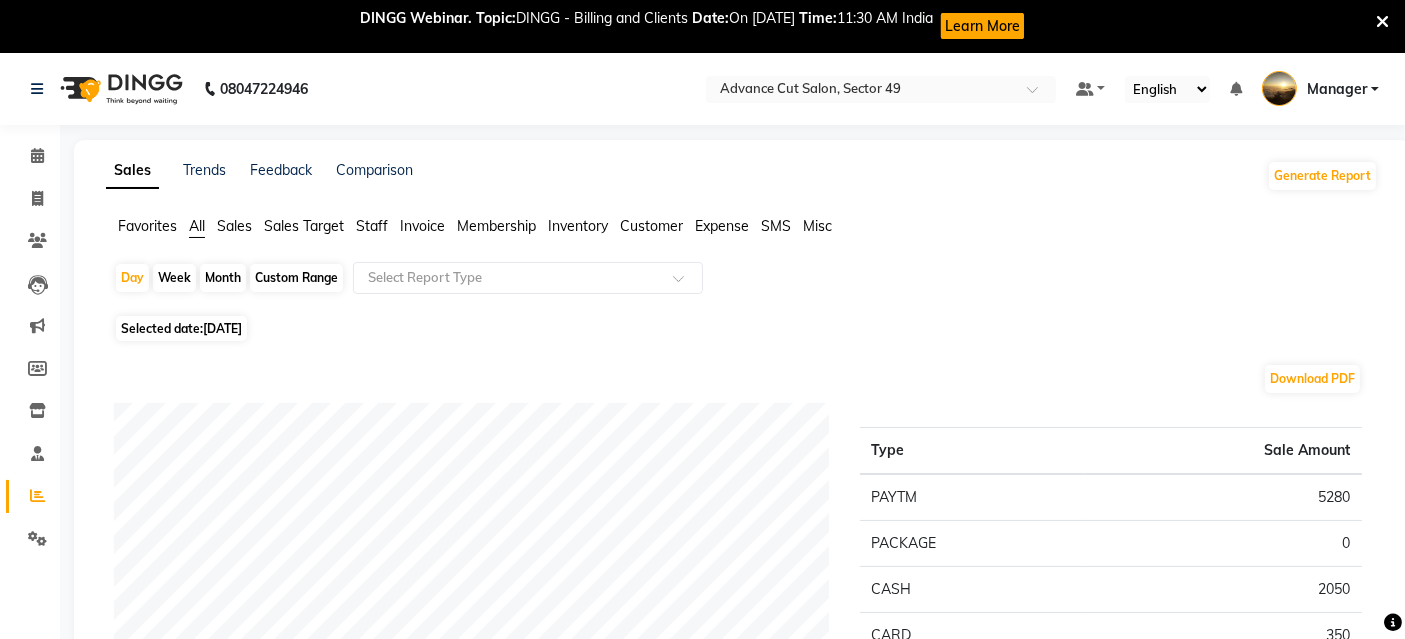 click on "[DATE]" 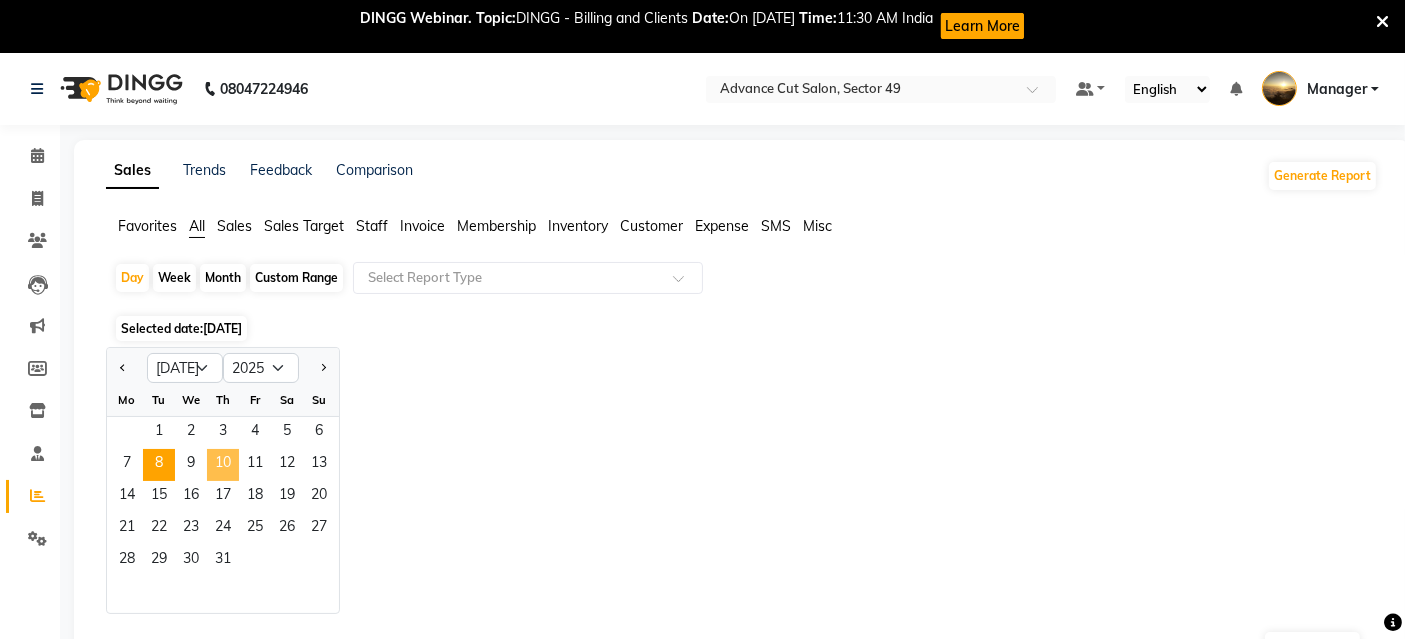 click on "10" 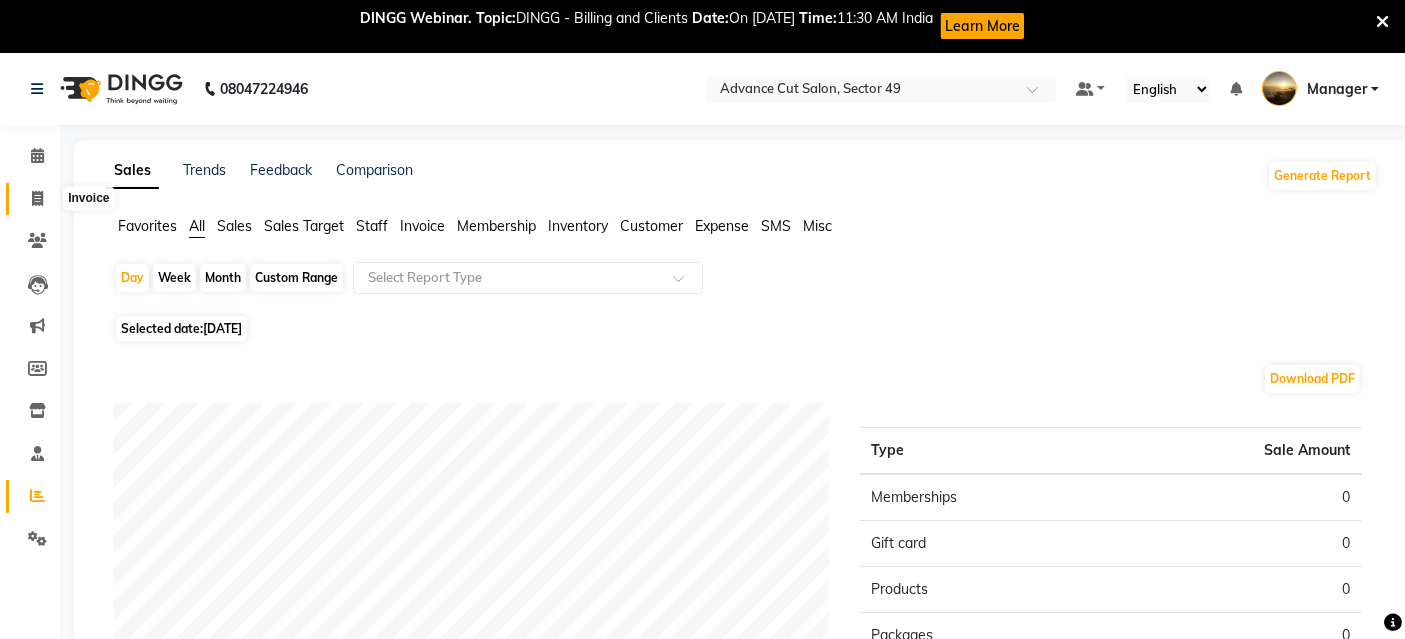 click 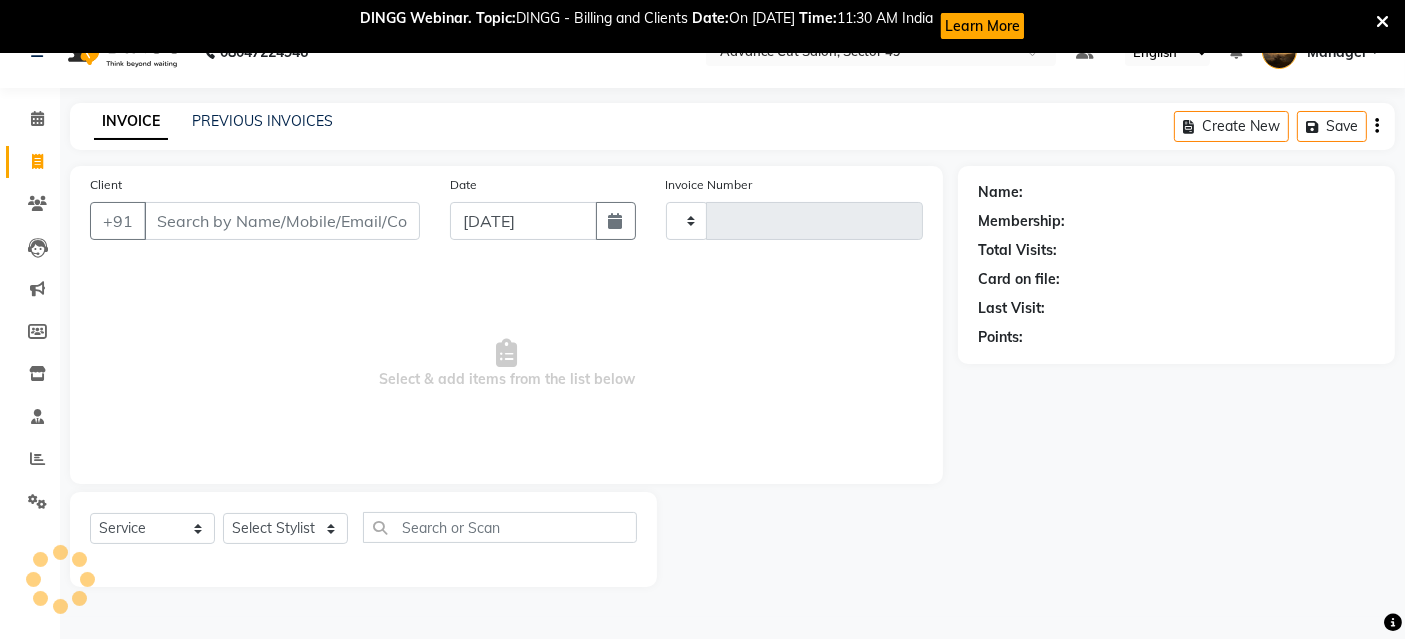 type on "3191" 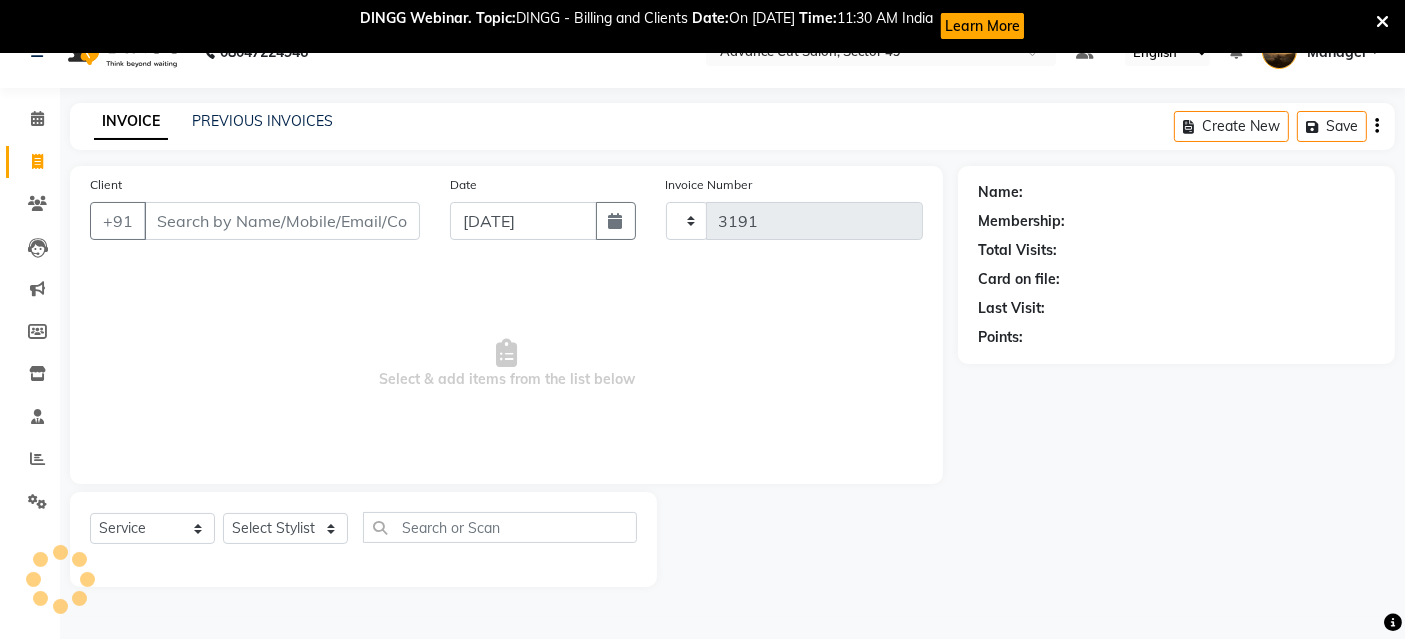 select on "4616" 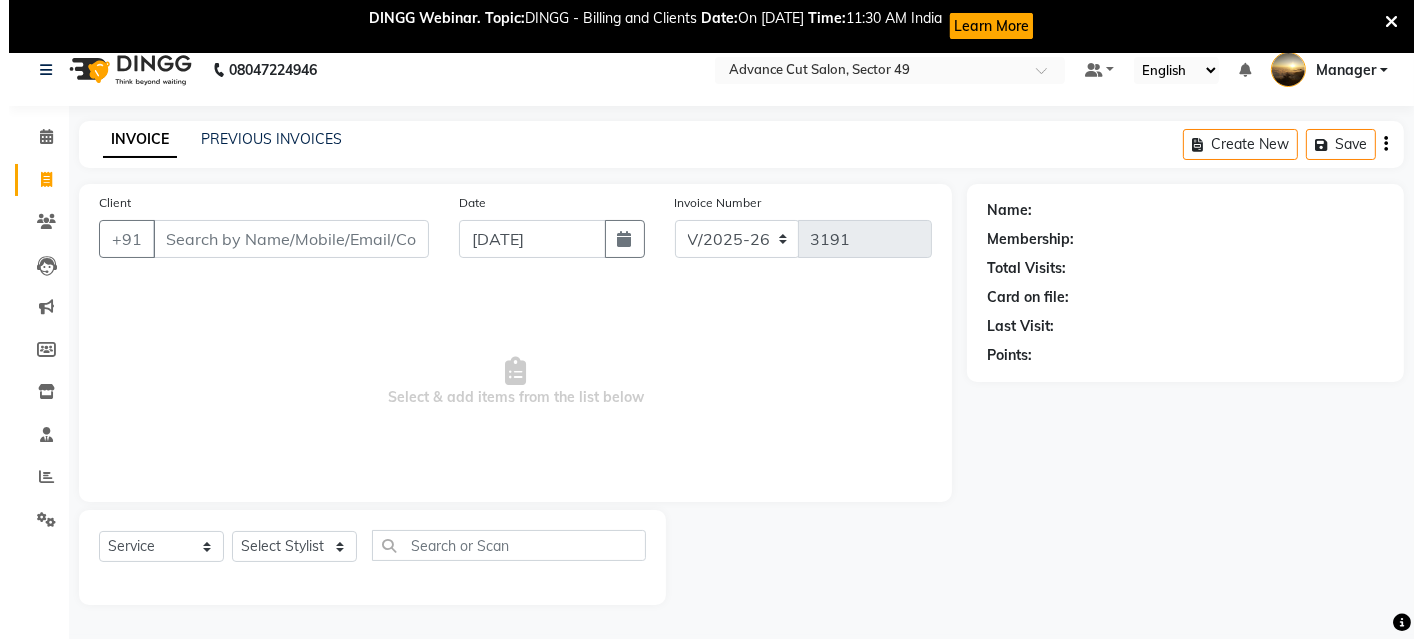 scroll, scrollTop: 0, scrollLeft: 0, axis: both 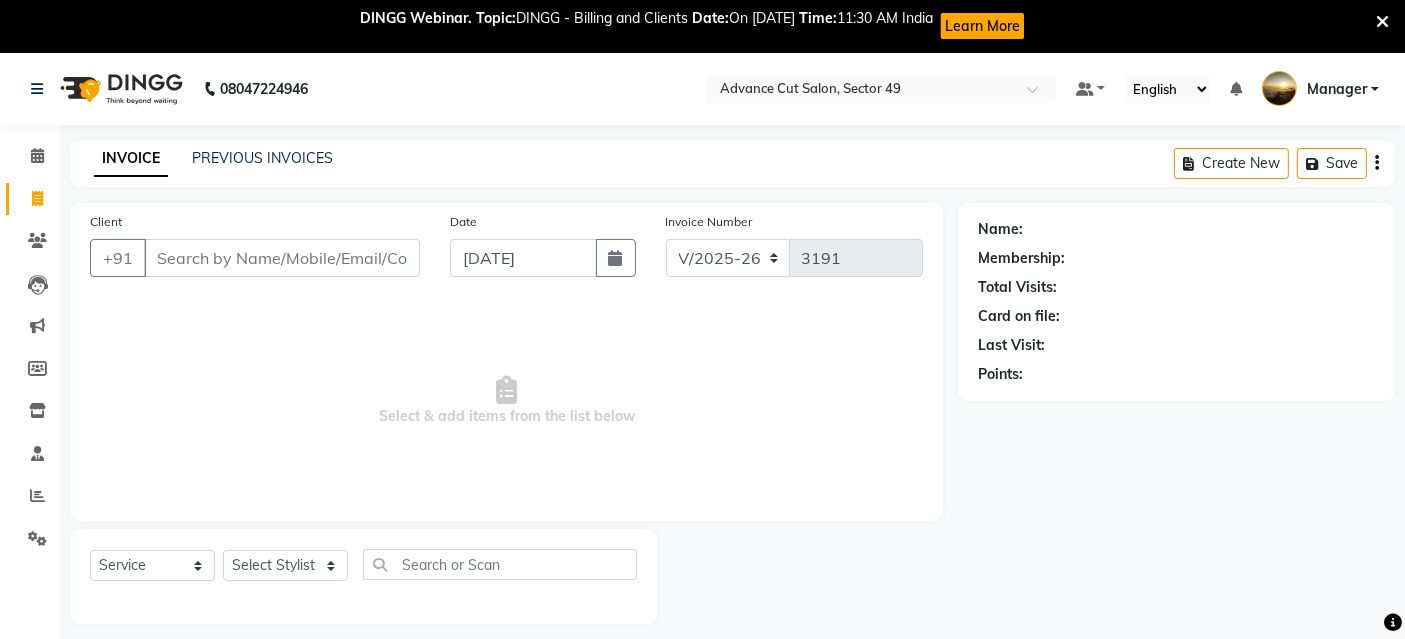 drag, startPoint x: 238, startPoint y: 255, endPoint x: 305, endPoint y: 269, distance: 68.44706 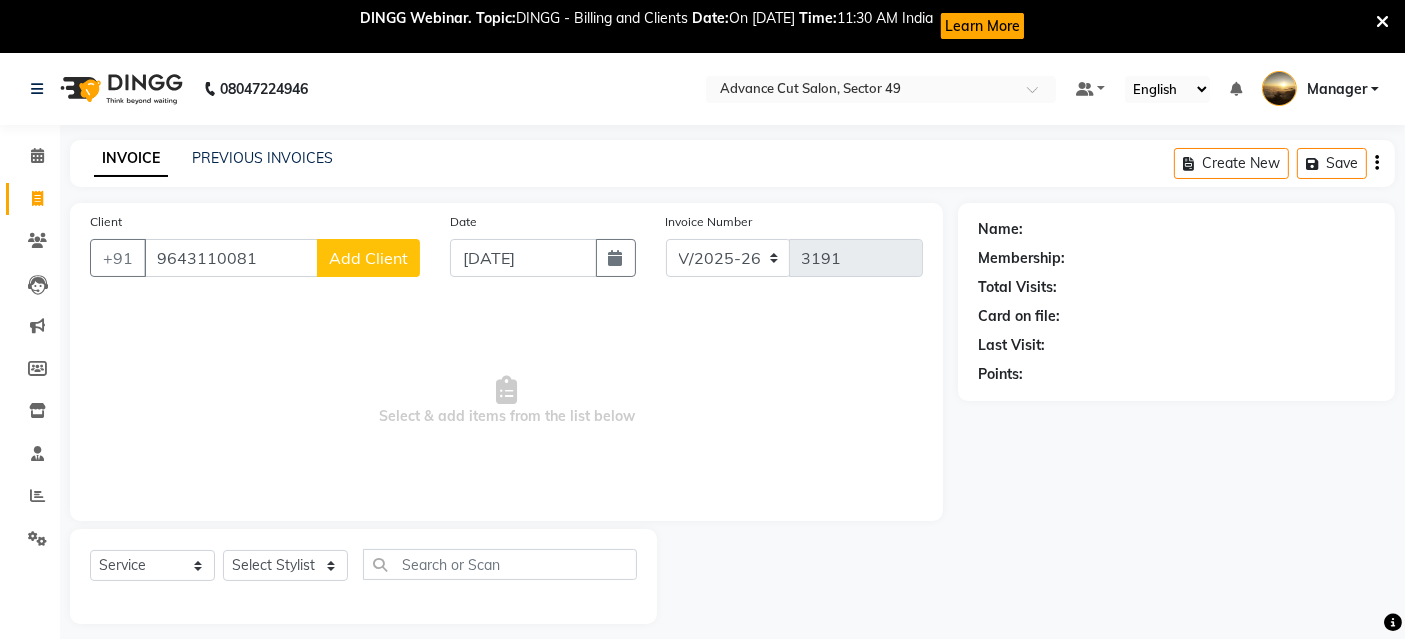 type on "9643110081" 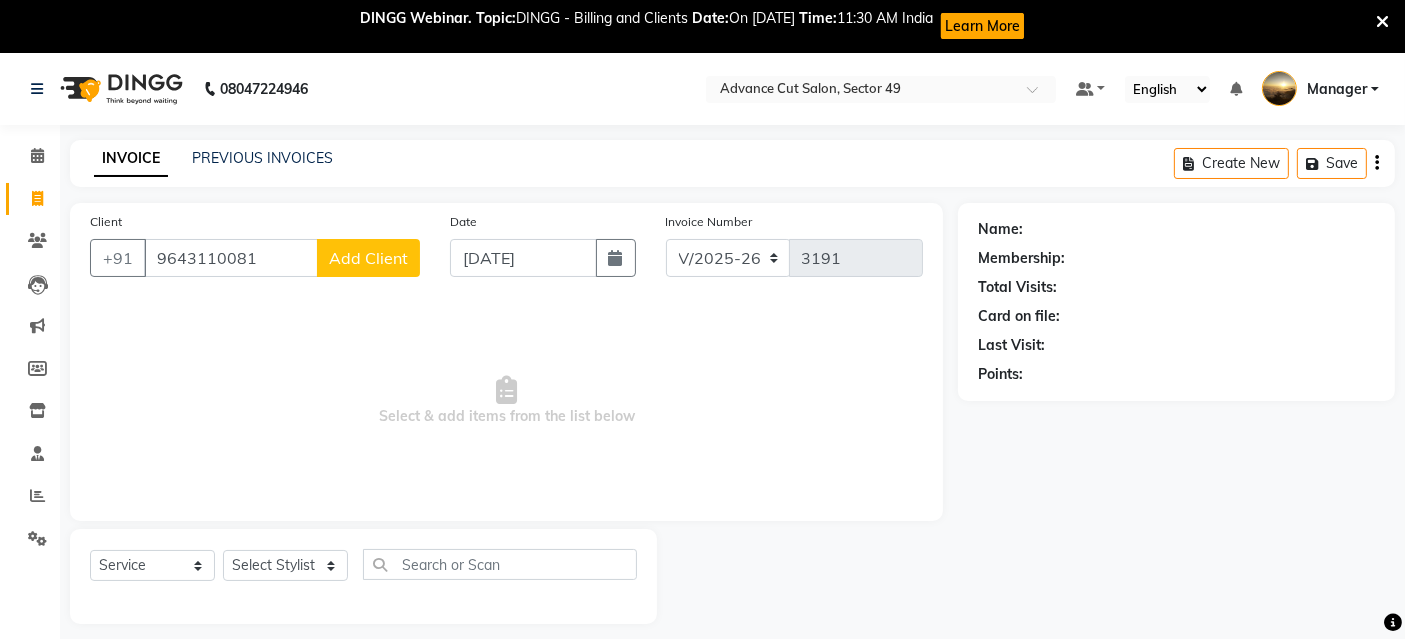 click on "Add Client" 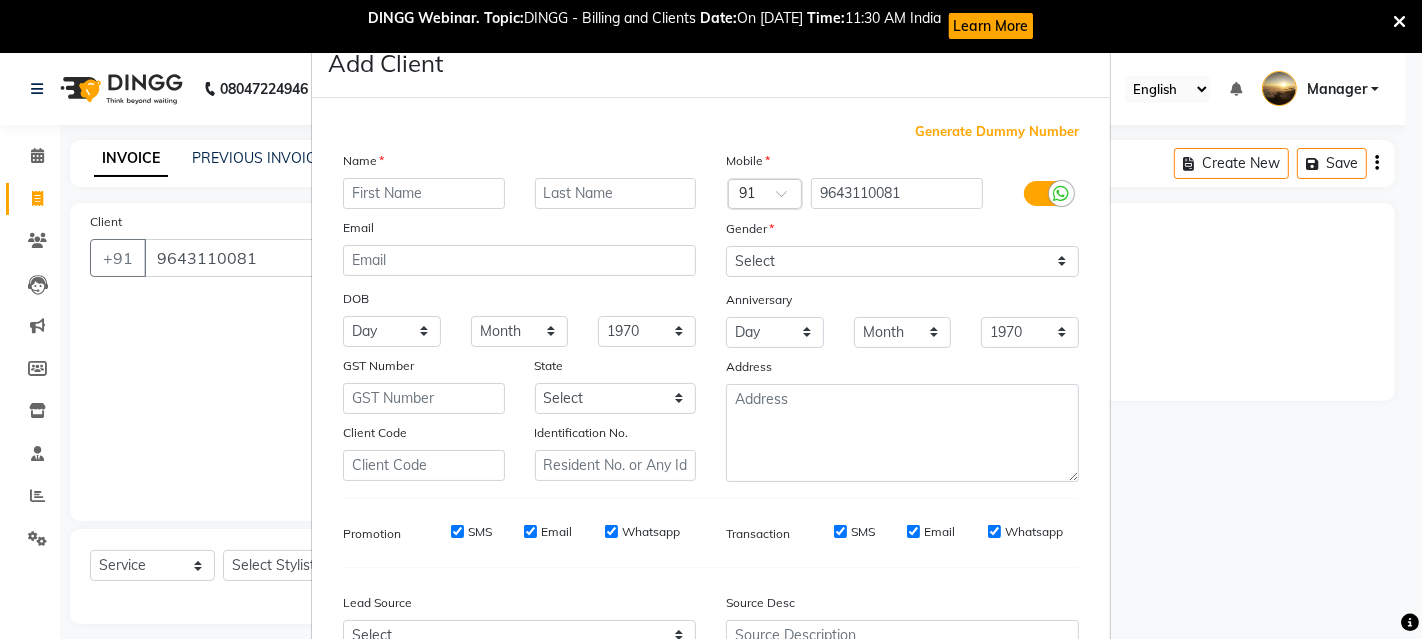 click at bounding box center (424, 193) 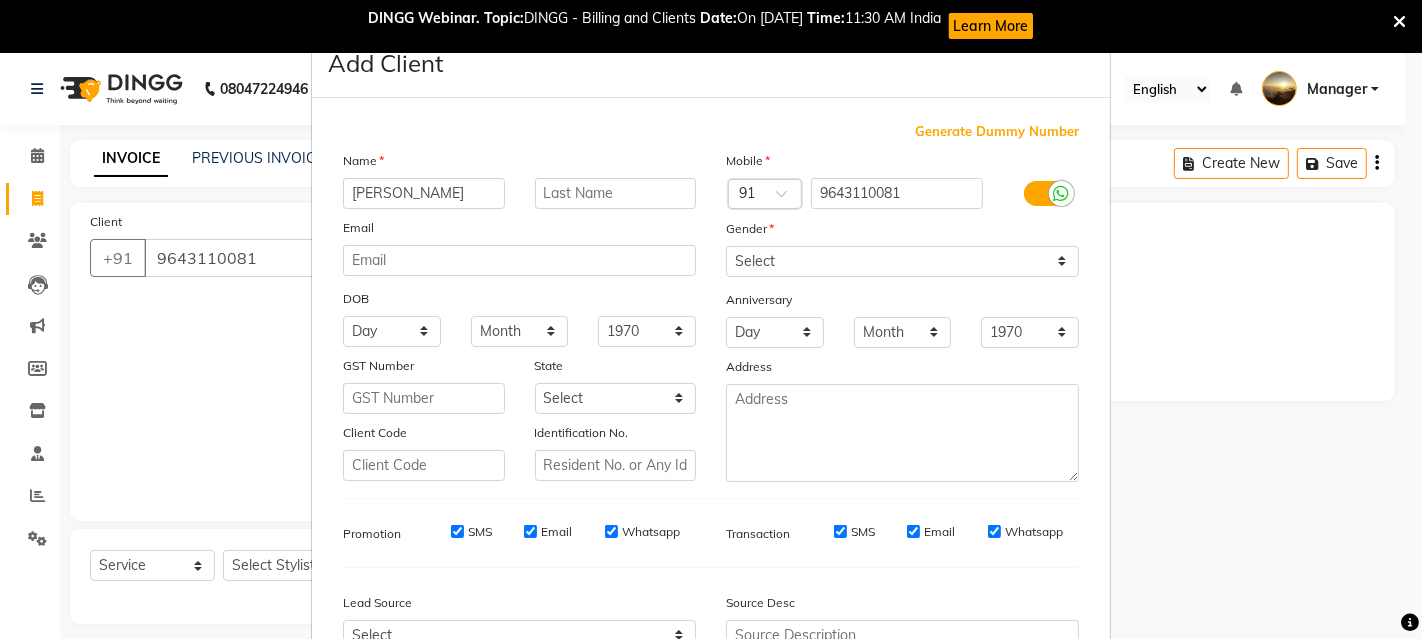 type on "[PERSON_NAME]" 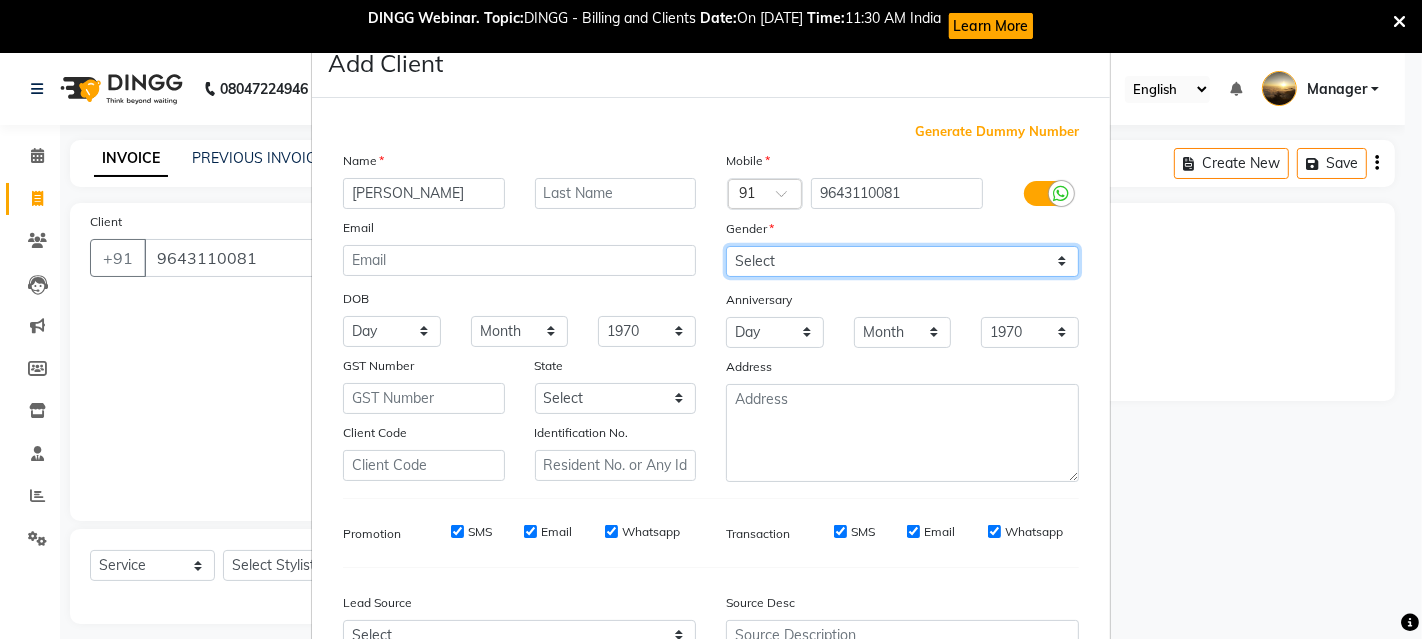 click on "Select [DEMOGRAPHIC_DATA] [DEMOGRAPHIC_DATA] Other Prefer Not To Say" at bounding box center (902, 261) 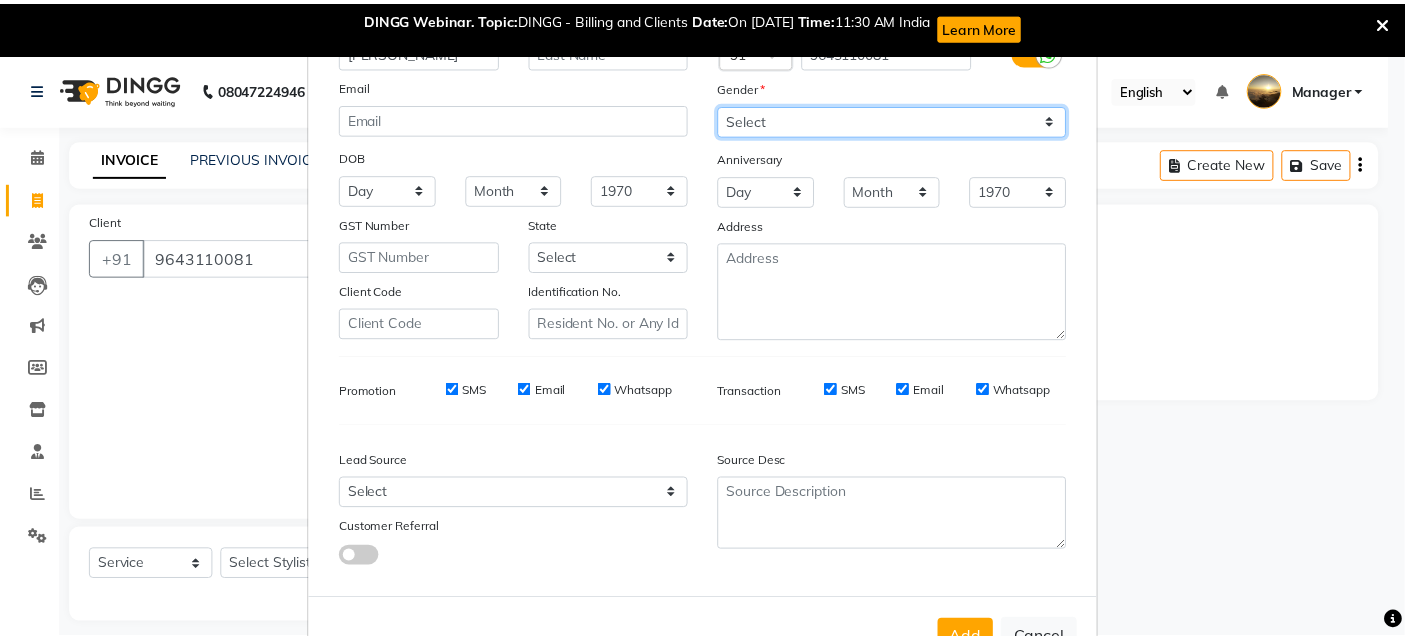 scroll, scrollTop: 208, scrollLeft: 0, axis: vertical 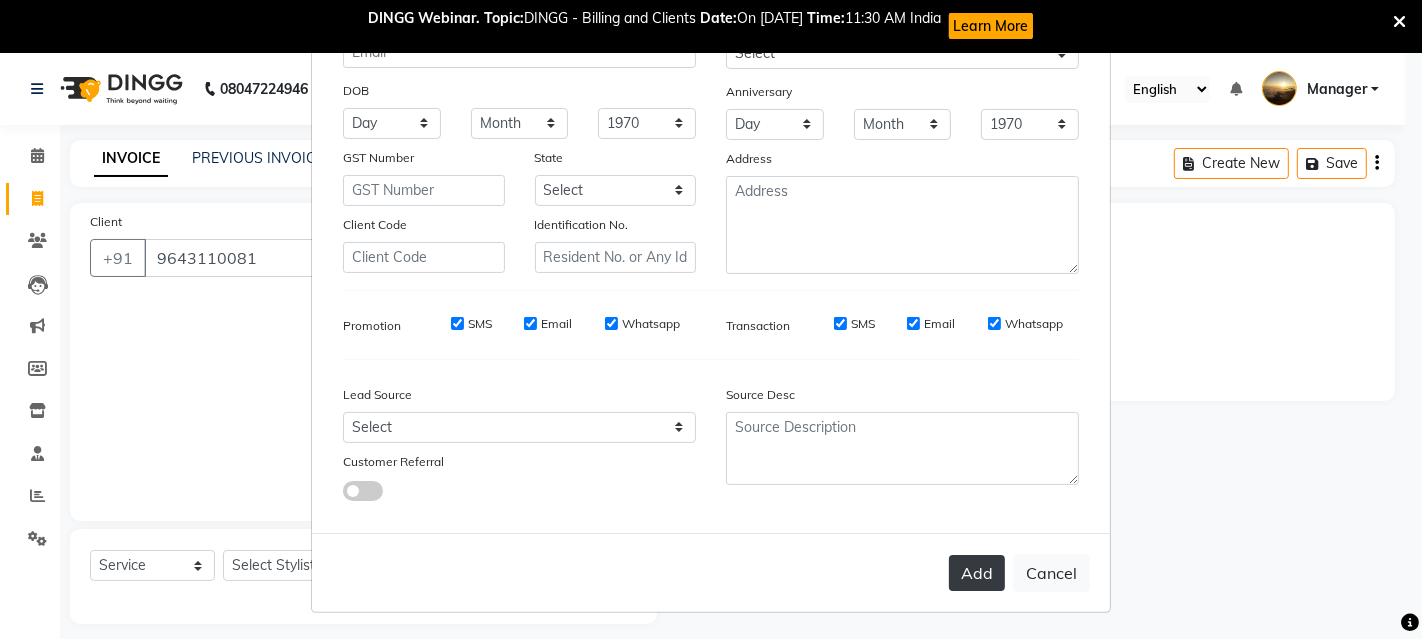 click on "Add" at bounding box center (977, 573) 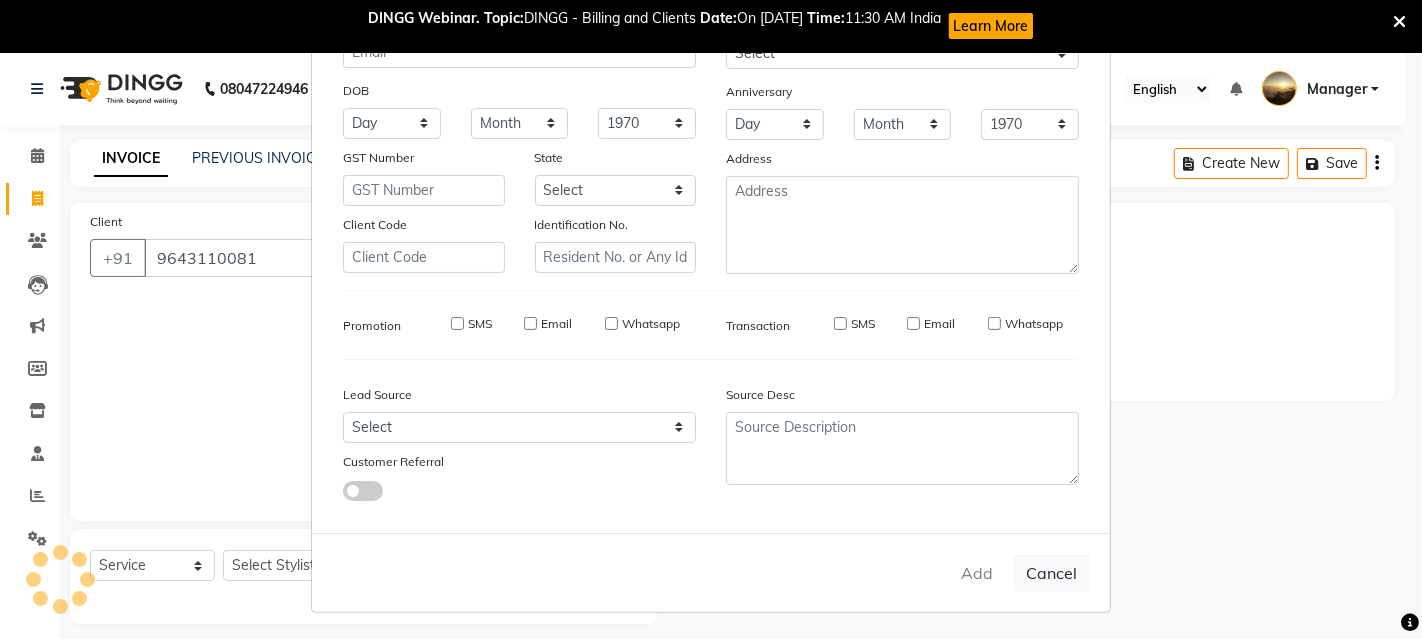 type 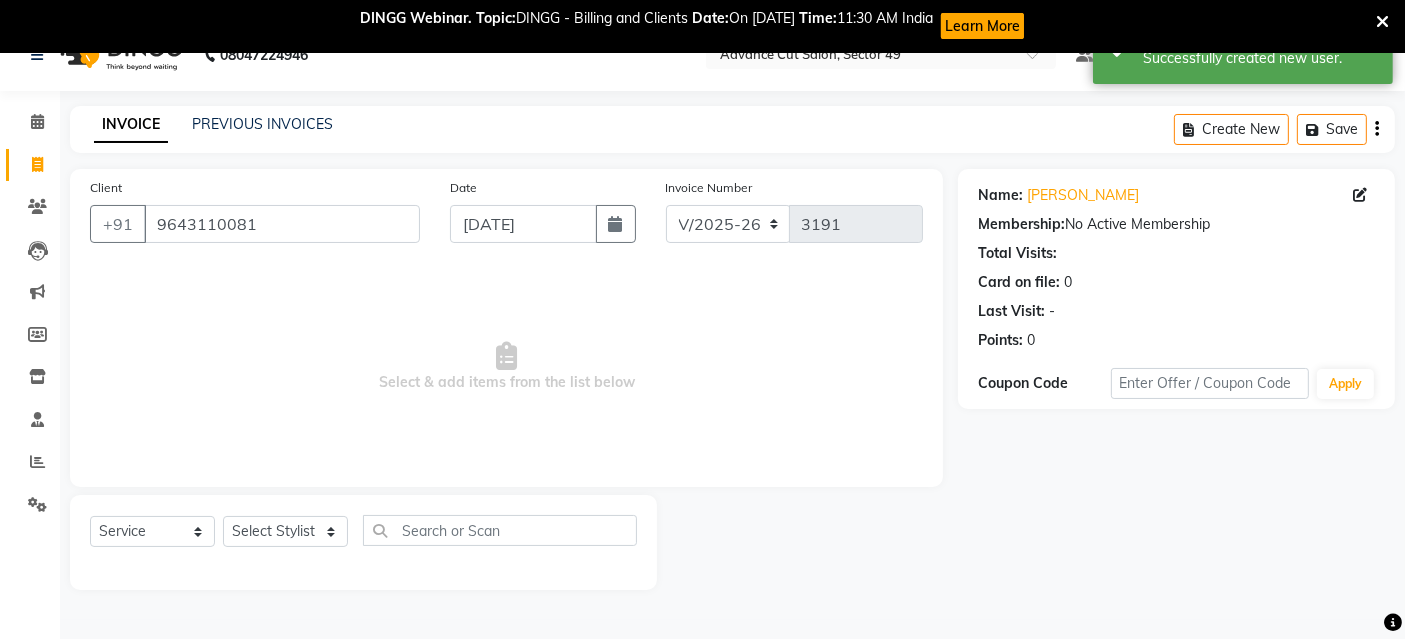 scroll, scrollTop: 53, scrollLeft: 0, axis: vertical 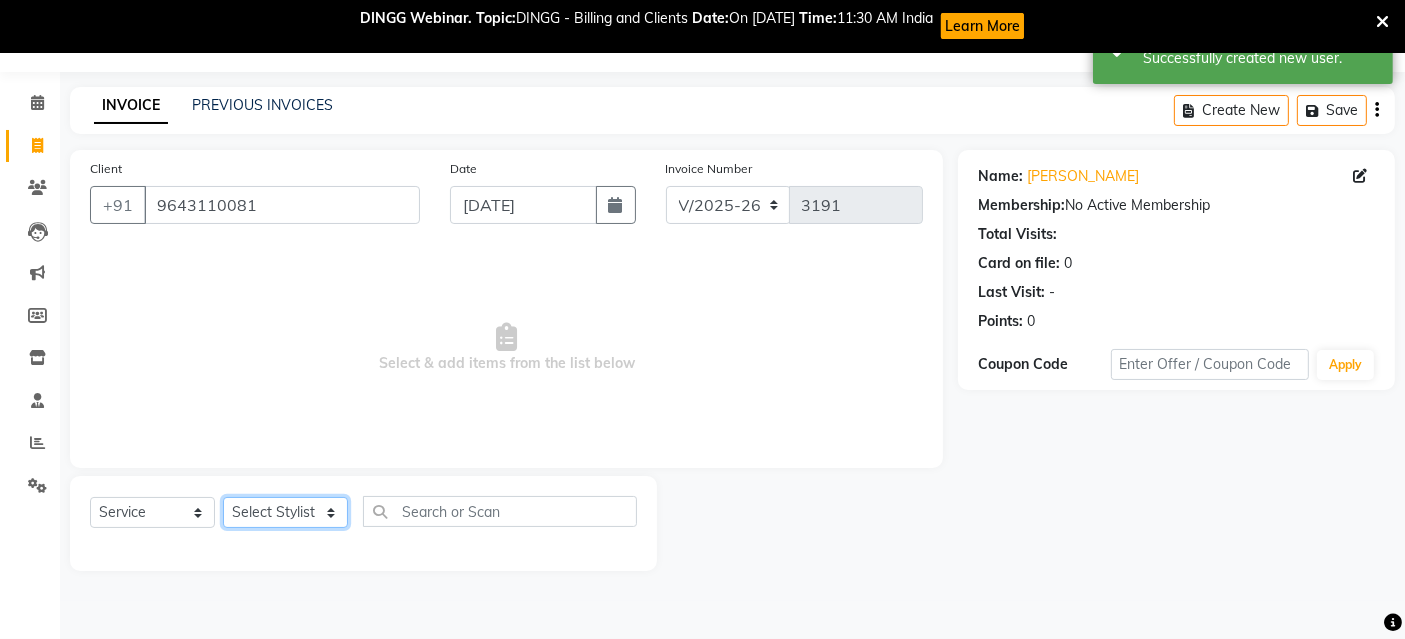 click on "Select Stylist [PERSON_NAME] danish [PERSON_NAME] Manager product [PERSON_NAME] rakhi [PERSON_NAME] sameer sameer Tip vishal" 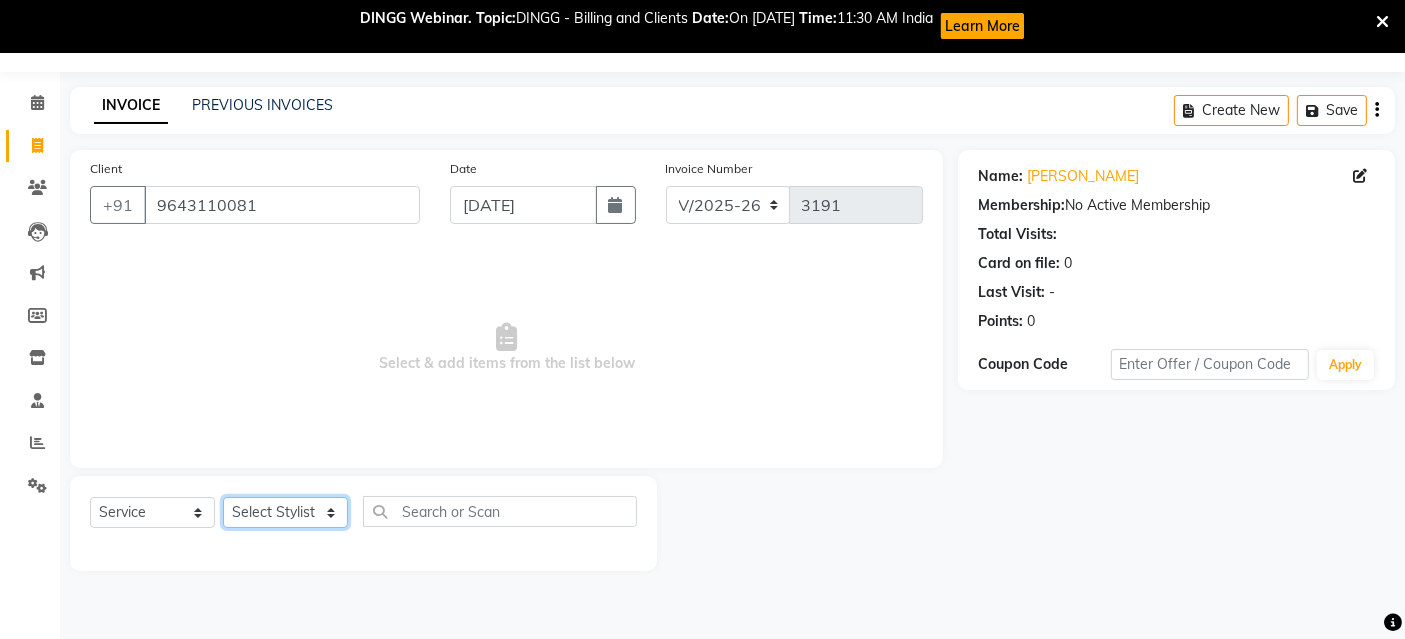 select on "66368" 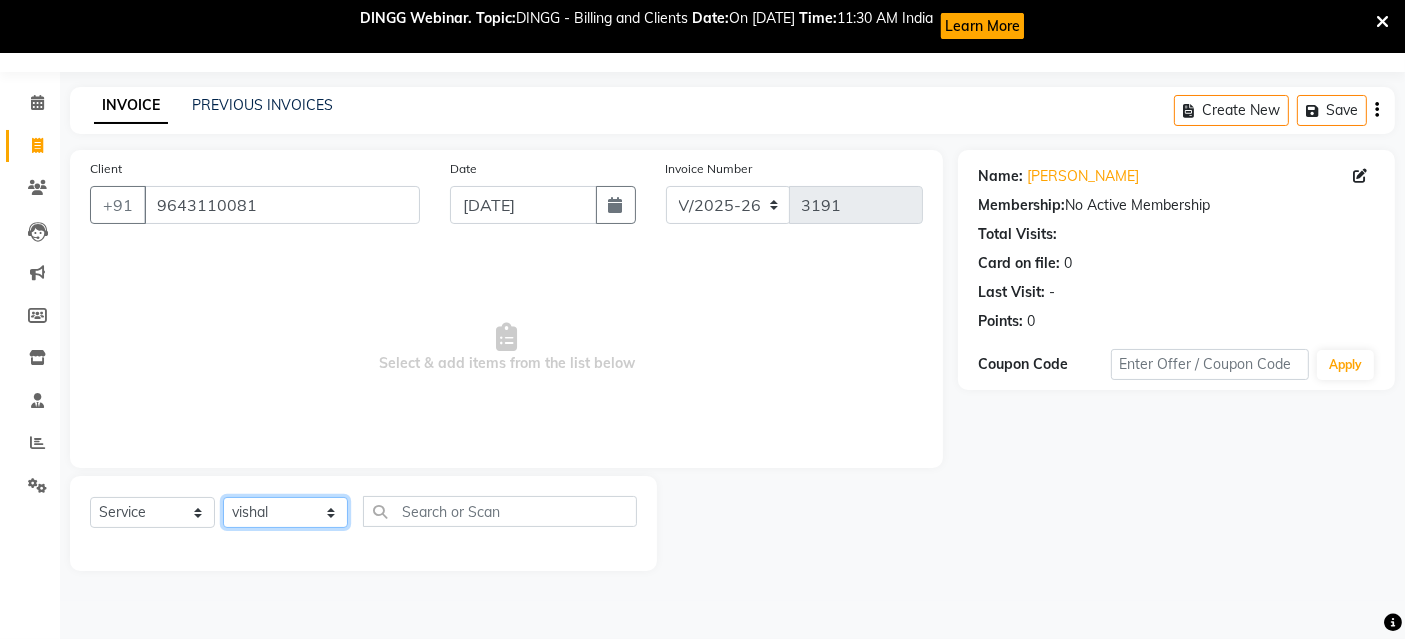 click on "Select Stylist [PERSON_NAME] danish [PERSON_NAME] Manager product [PERSON_NAME] rakhi [PERSON_NAME] sameer sameer Tip vishal" 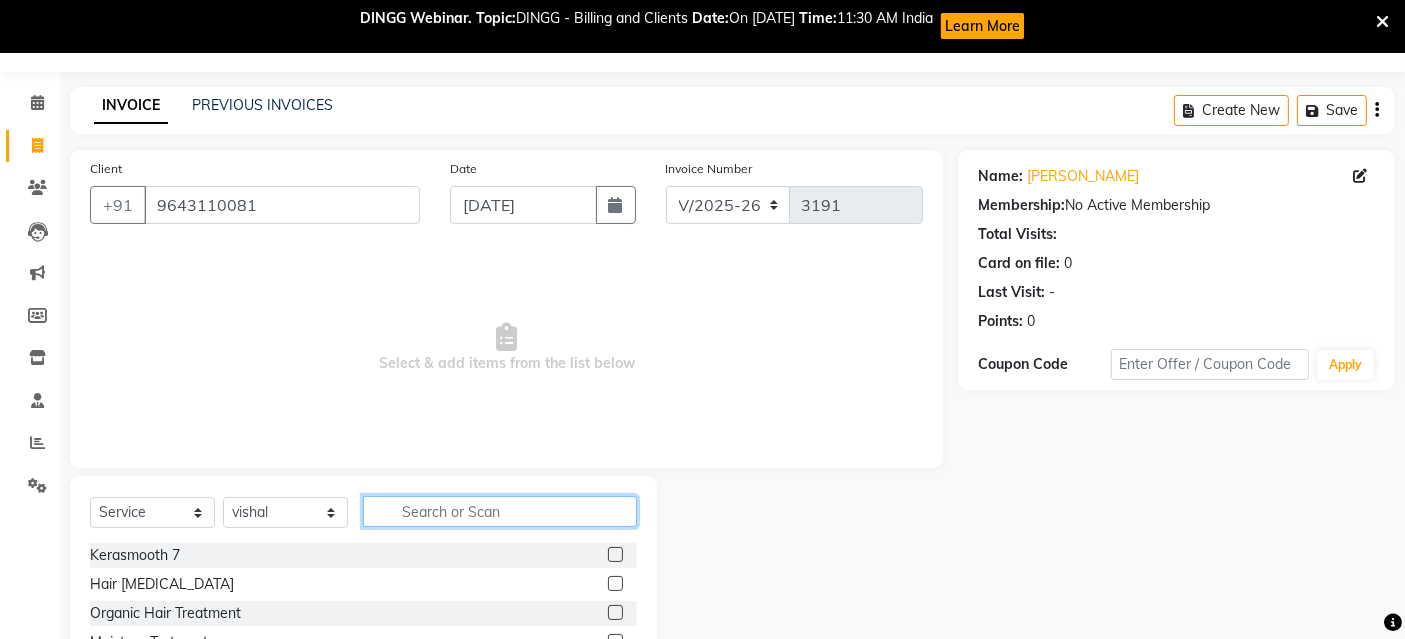 click 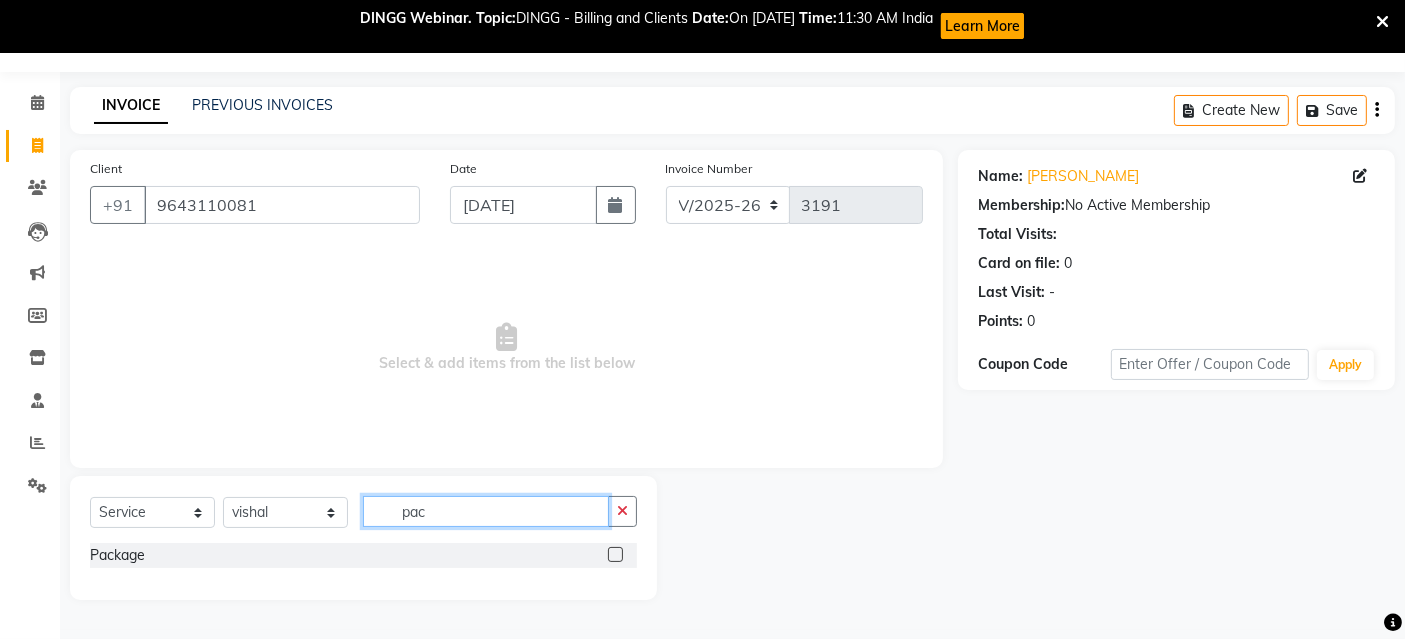 type on "pac" 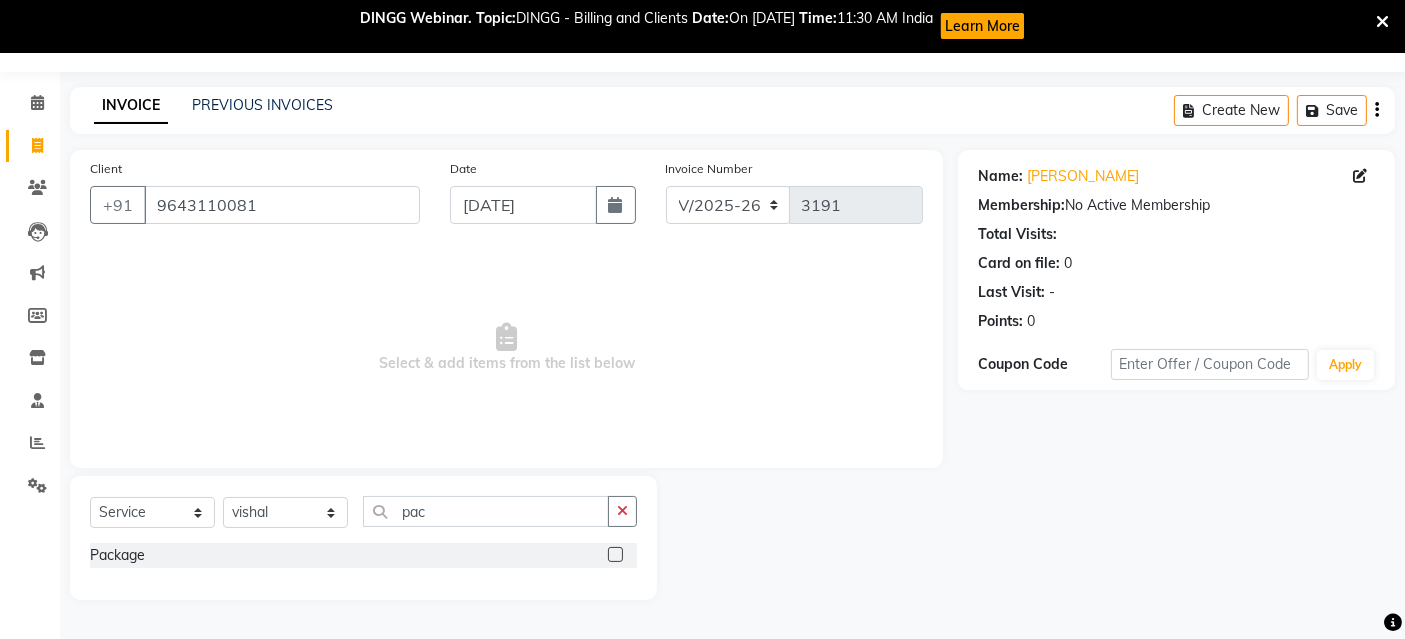 click 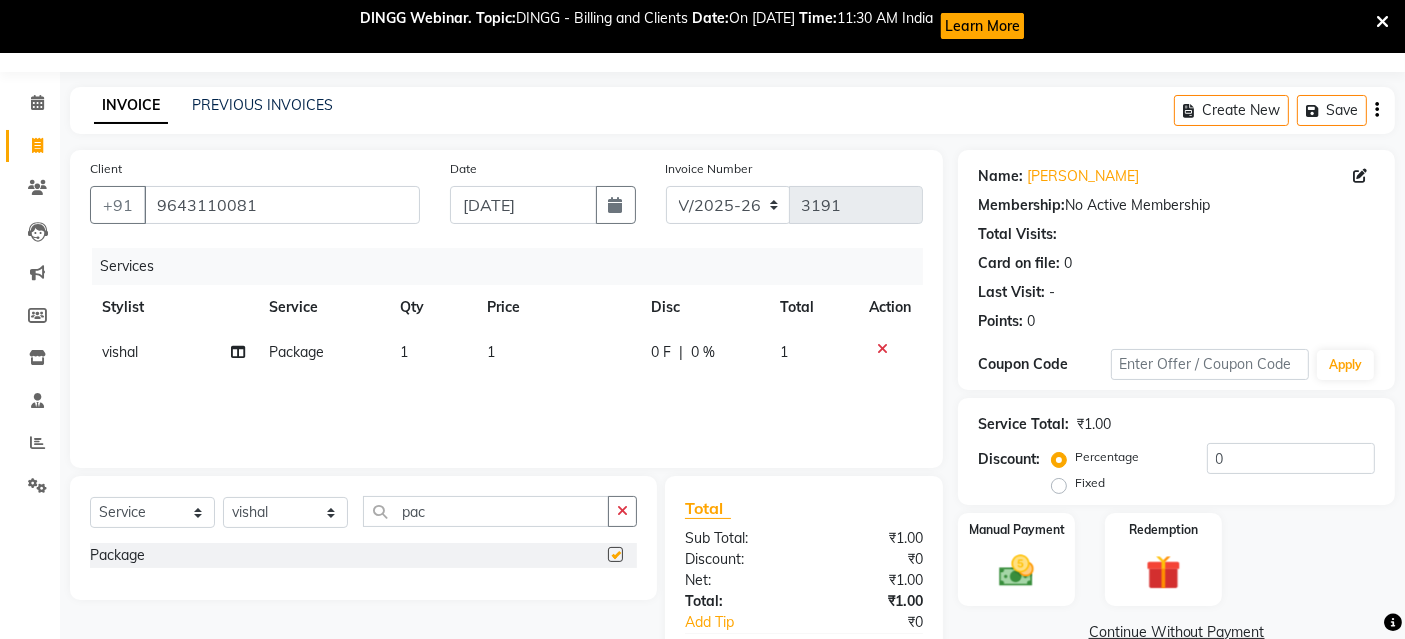 checkbox on "false" 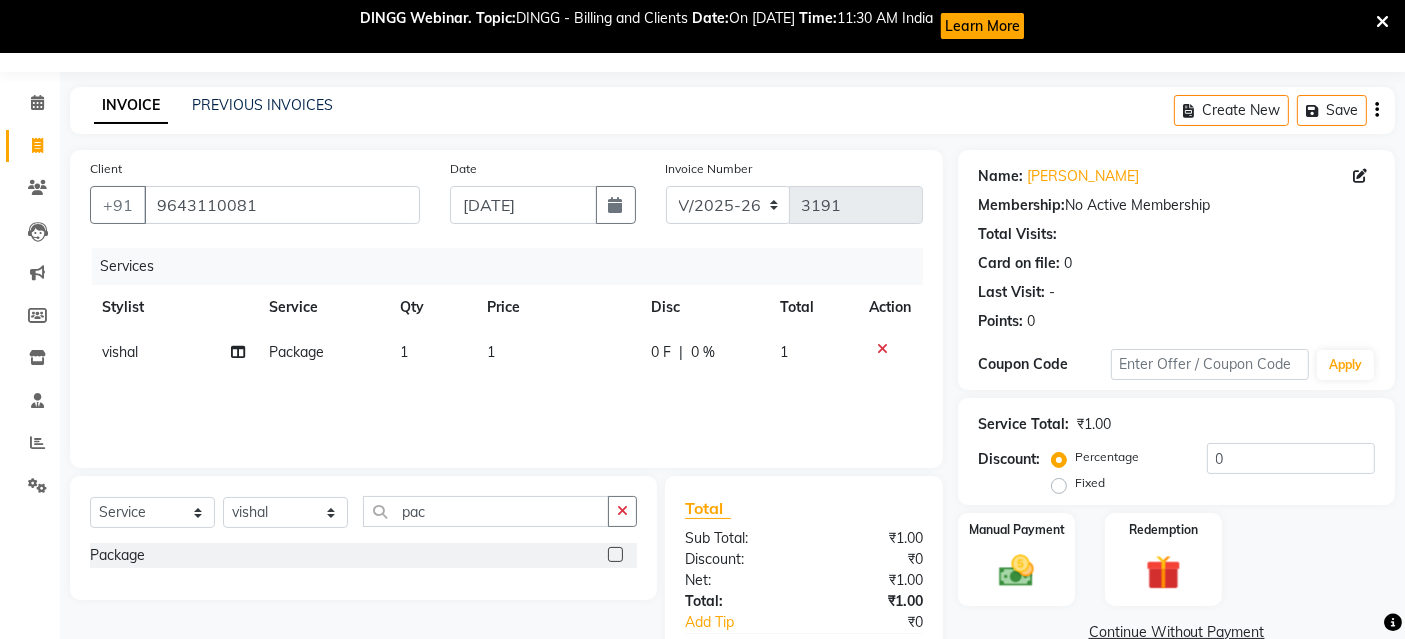 click on "1" 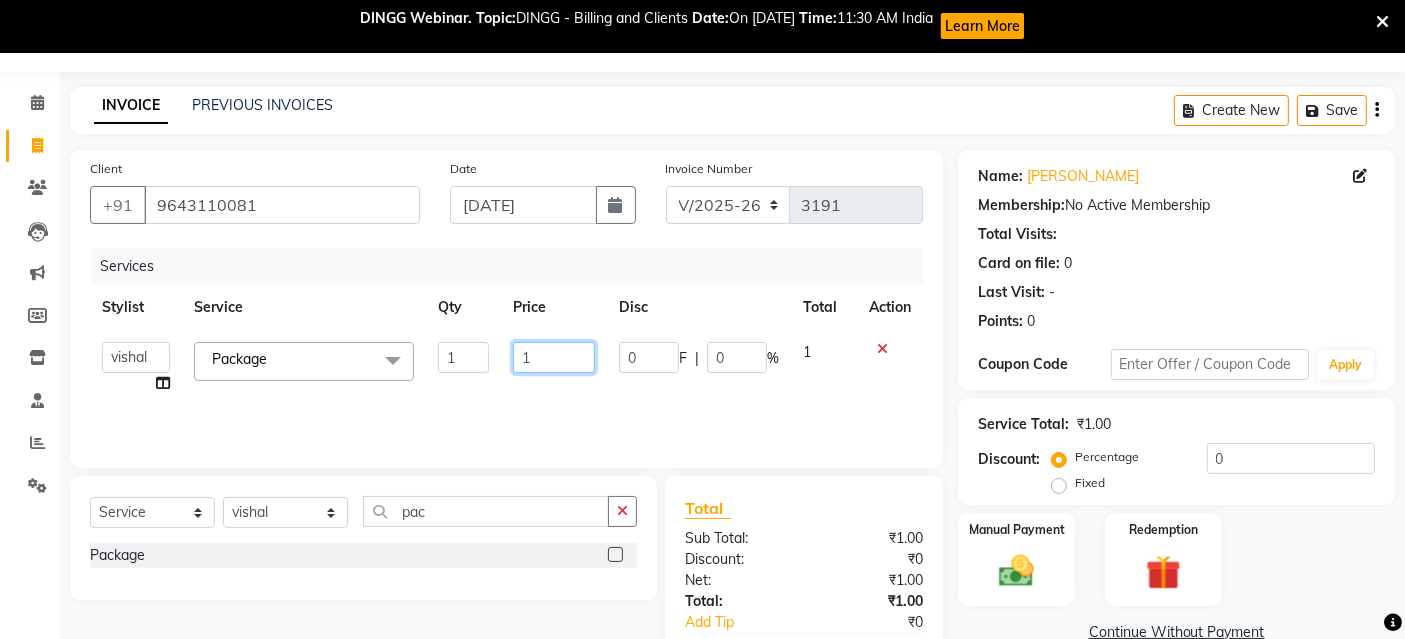 click on "1" 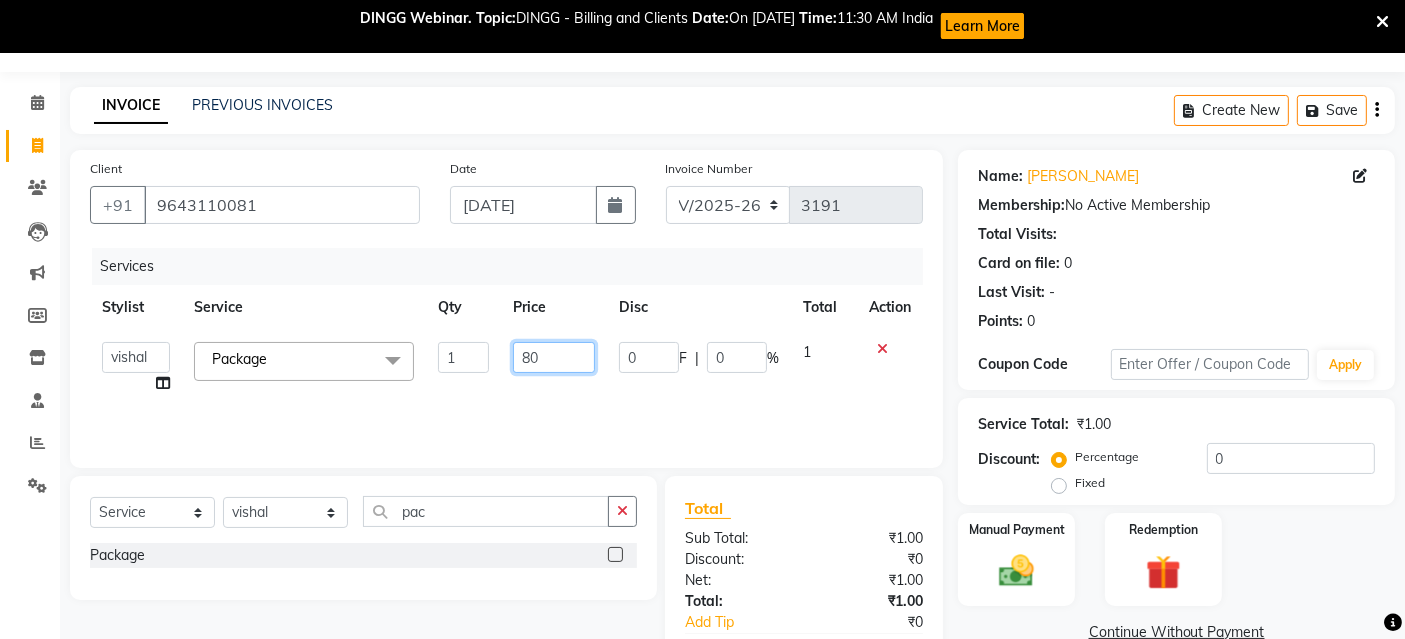 type on "800" 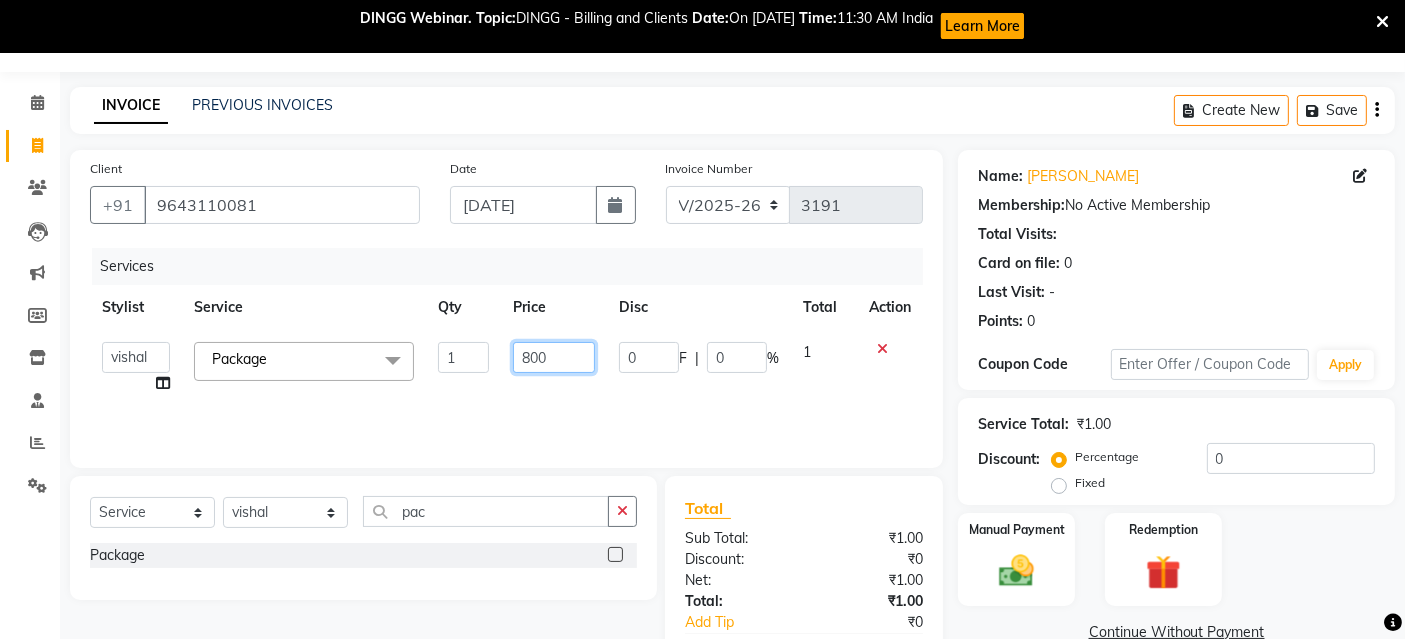 scroll, scrollTop: 171, scrollLeft: 0, axis: vertical 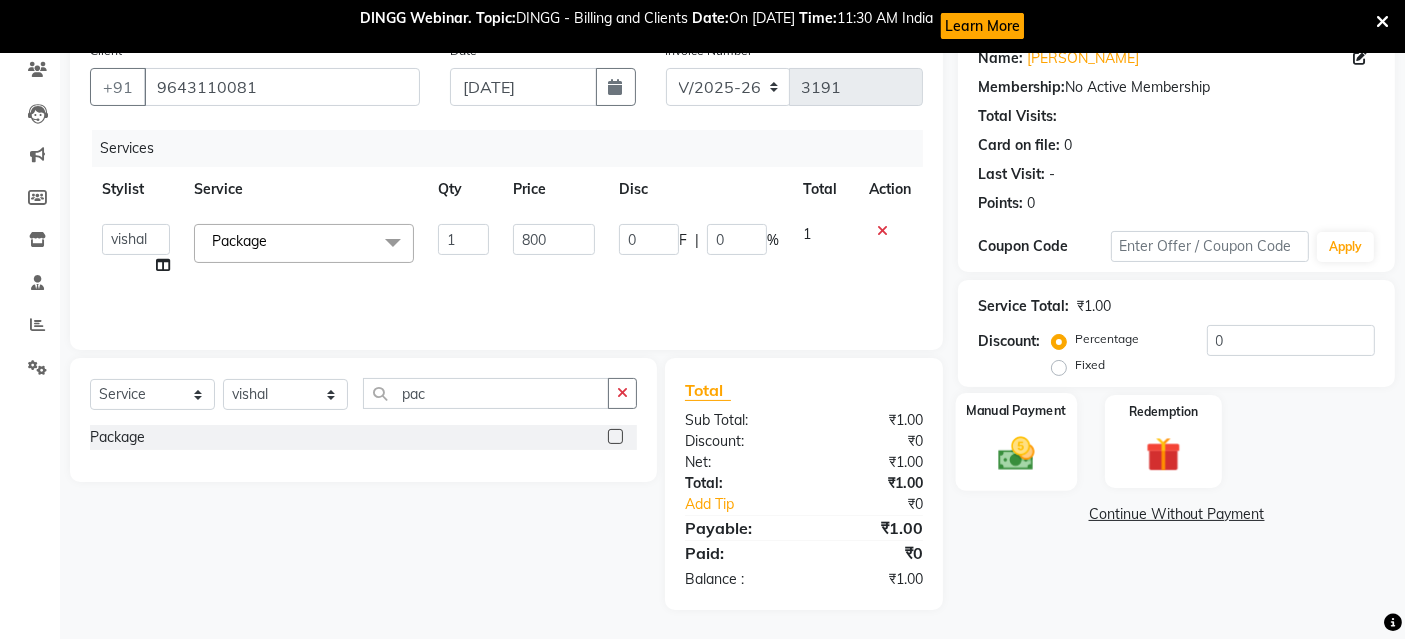 click on "Manual Payment" 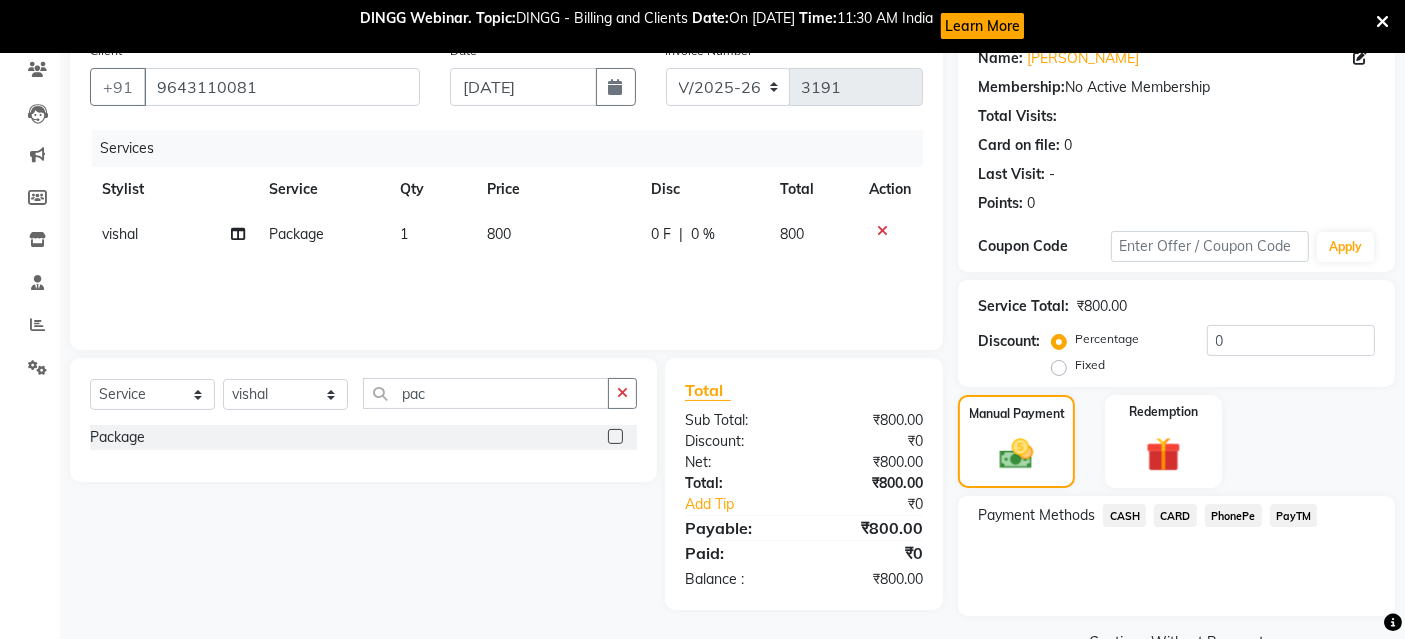 click on "PayTM" 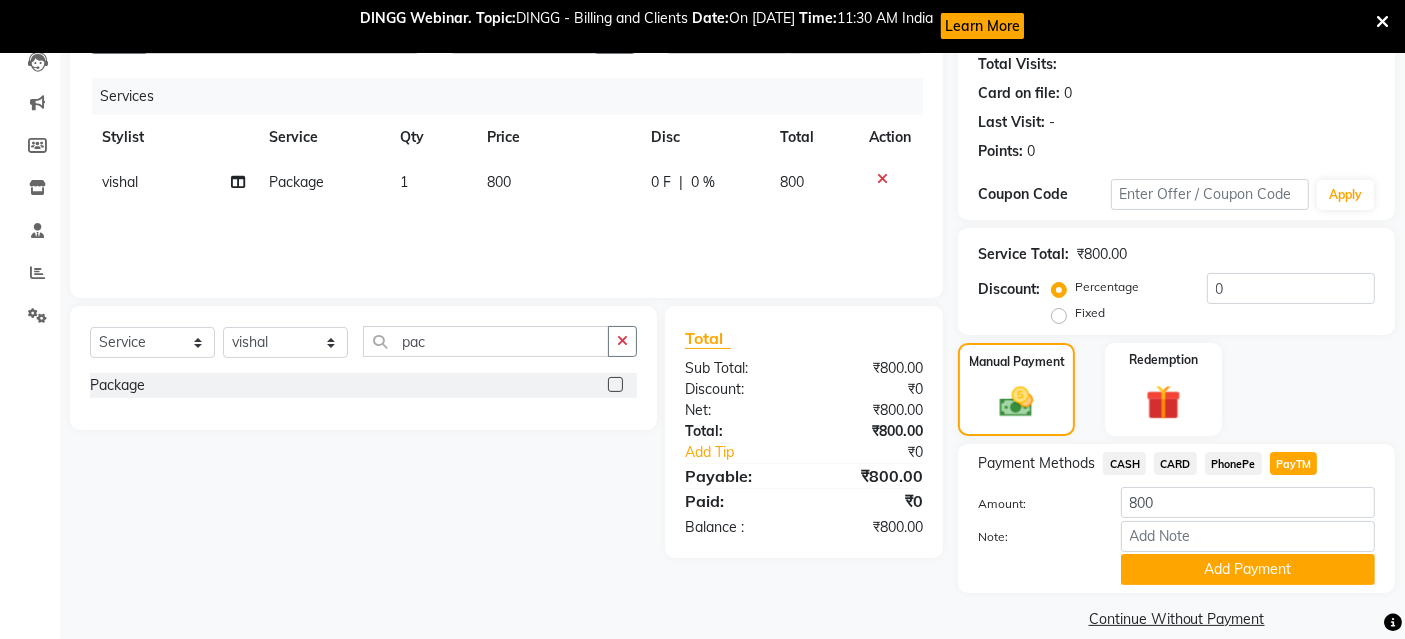 scroll, scrollTop: 247, scrollLeft: 0, axis: vertical 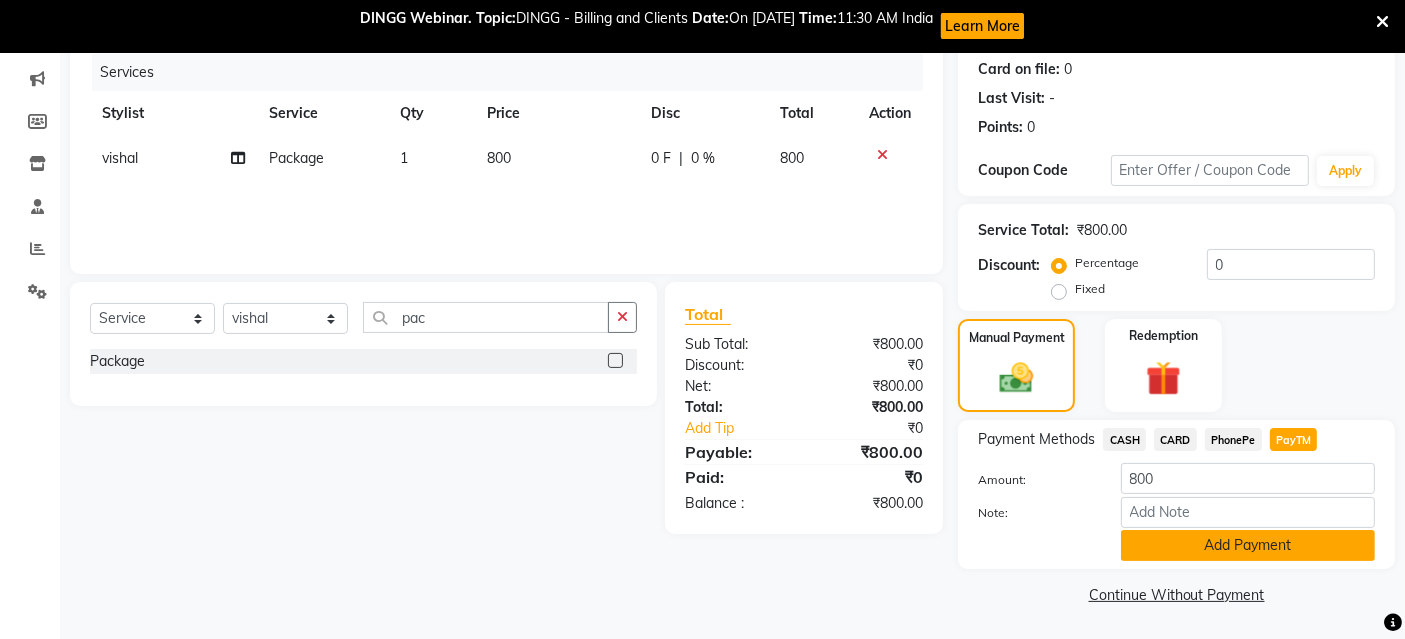 click on "Add Payment" 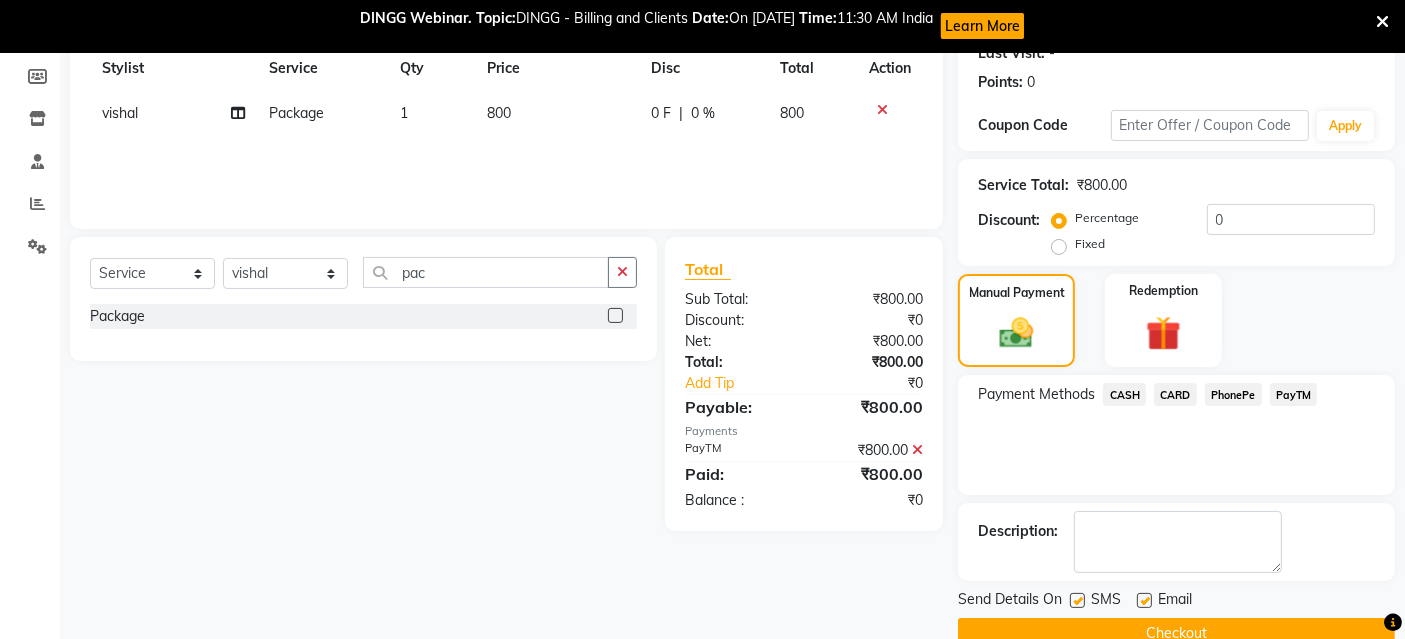 scroll, scrollTop: 330, scrollLeft: 0, axis: vertical 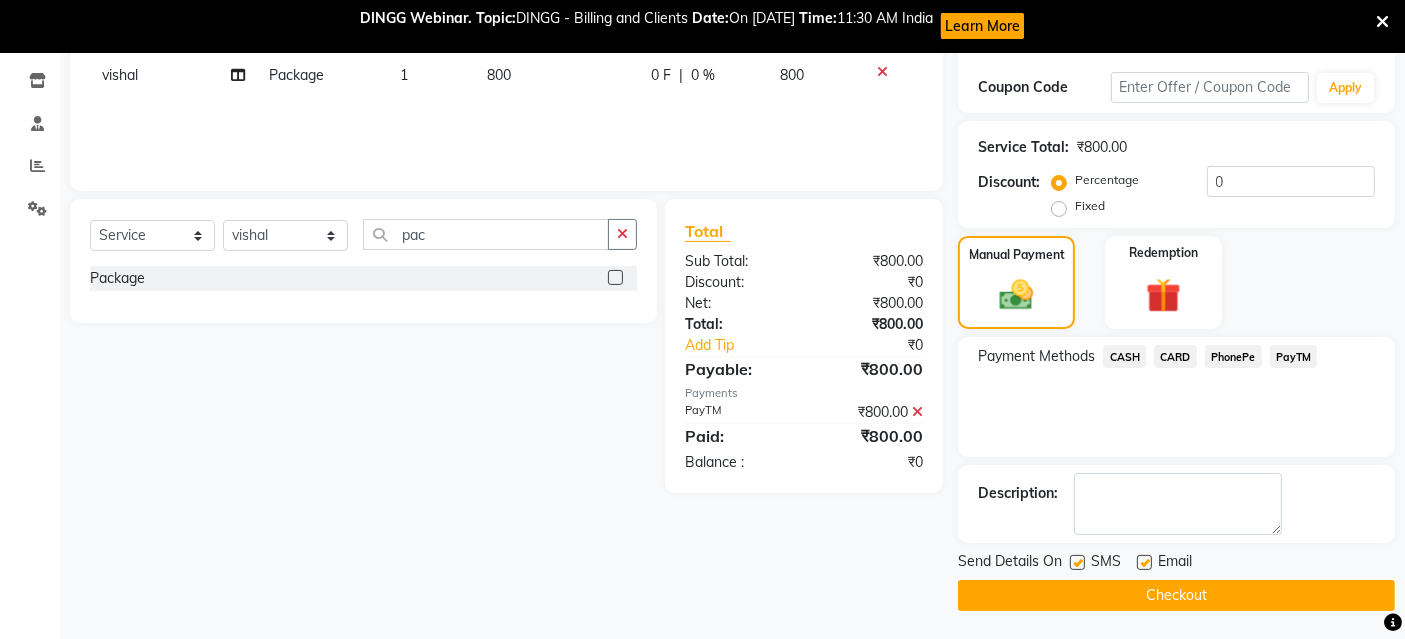 drag, startPoint x: 1077, startPoint y: 560, endPoint x: 1126, endPoint y: 561, distance: 49.010204 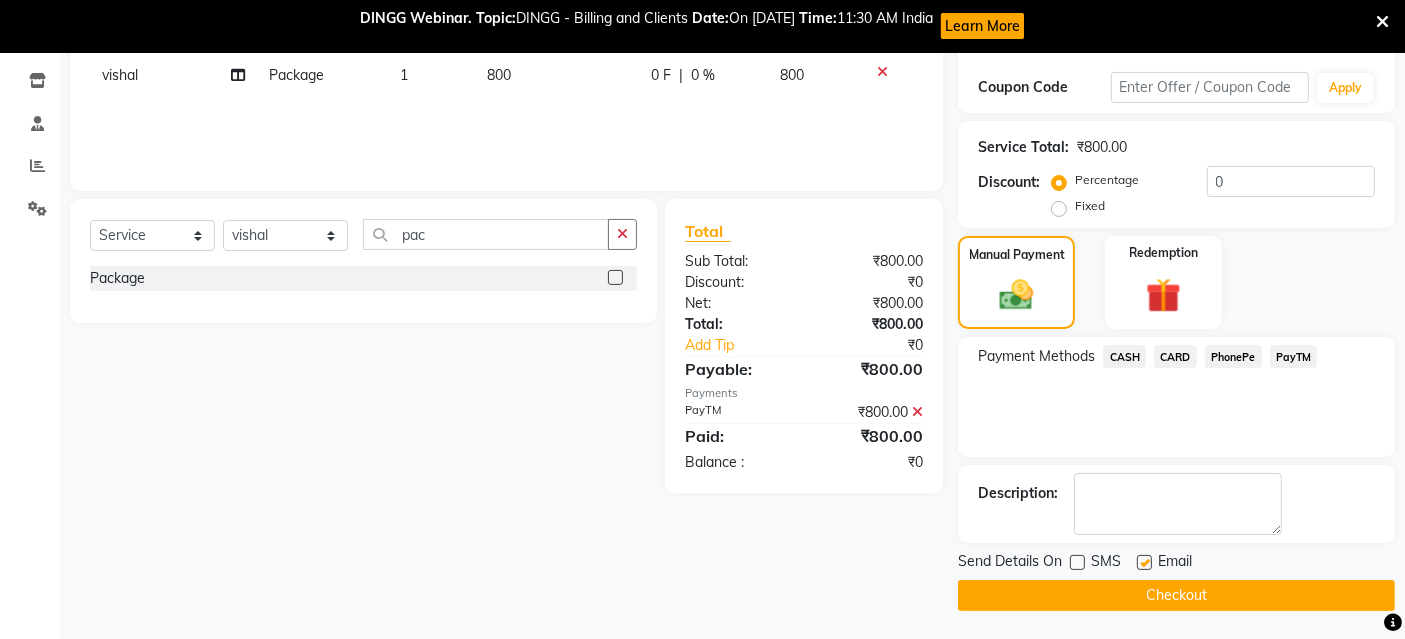 click 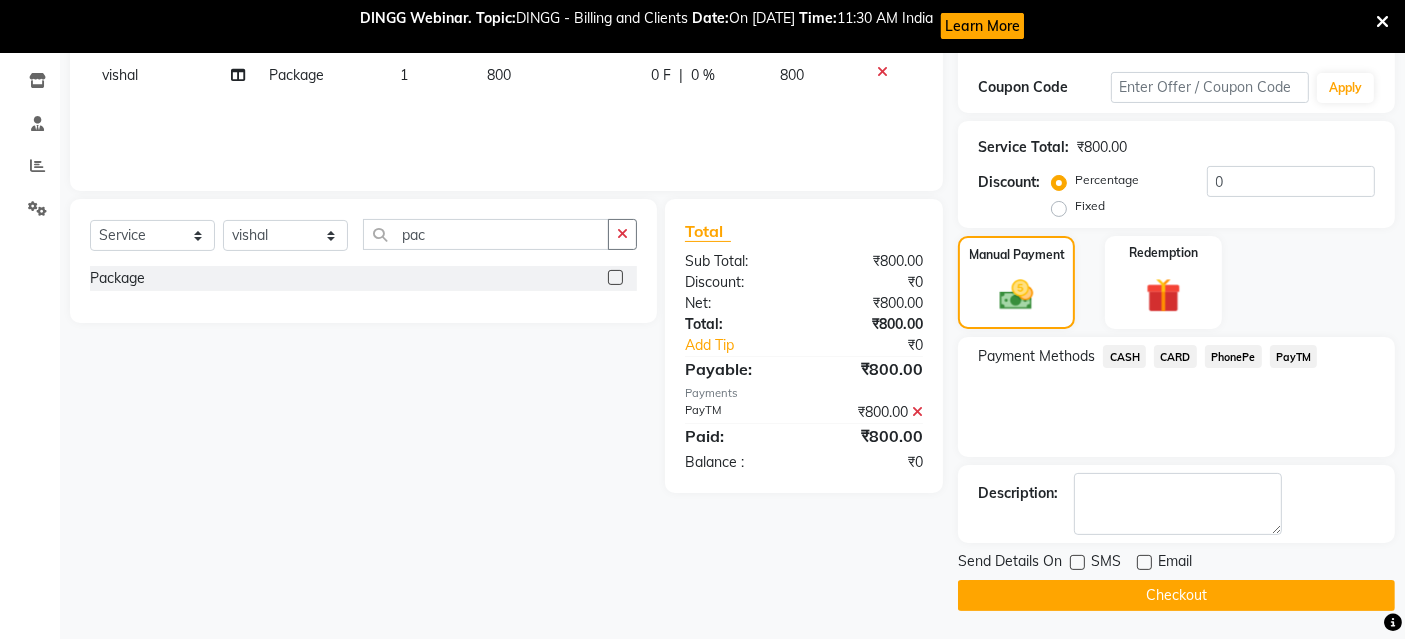 click on "Checkout" 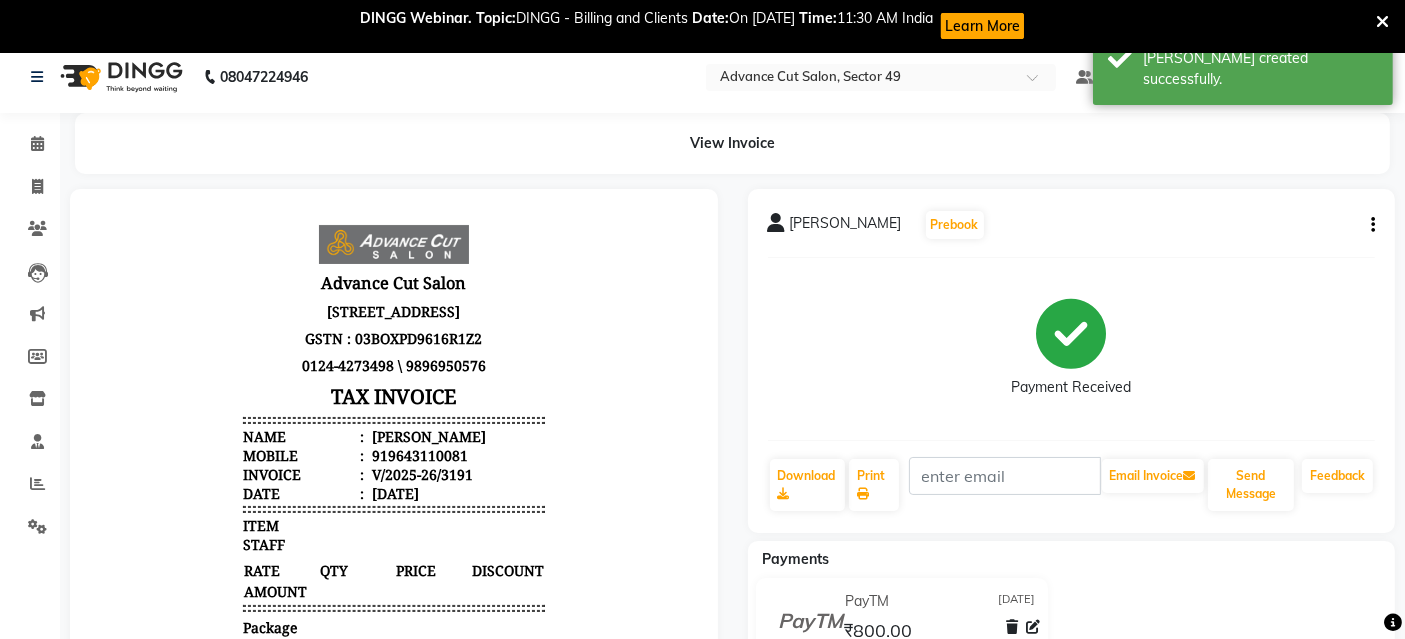 scroll, scrollTop: 0, scrollLeft: 0, axis: both 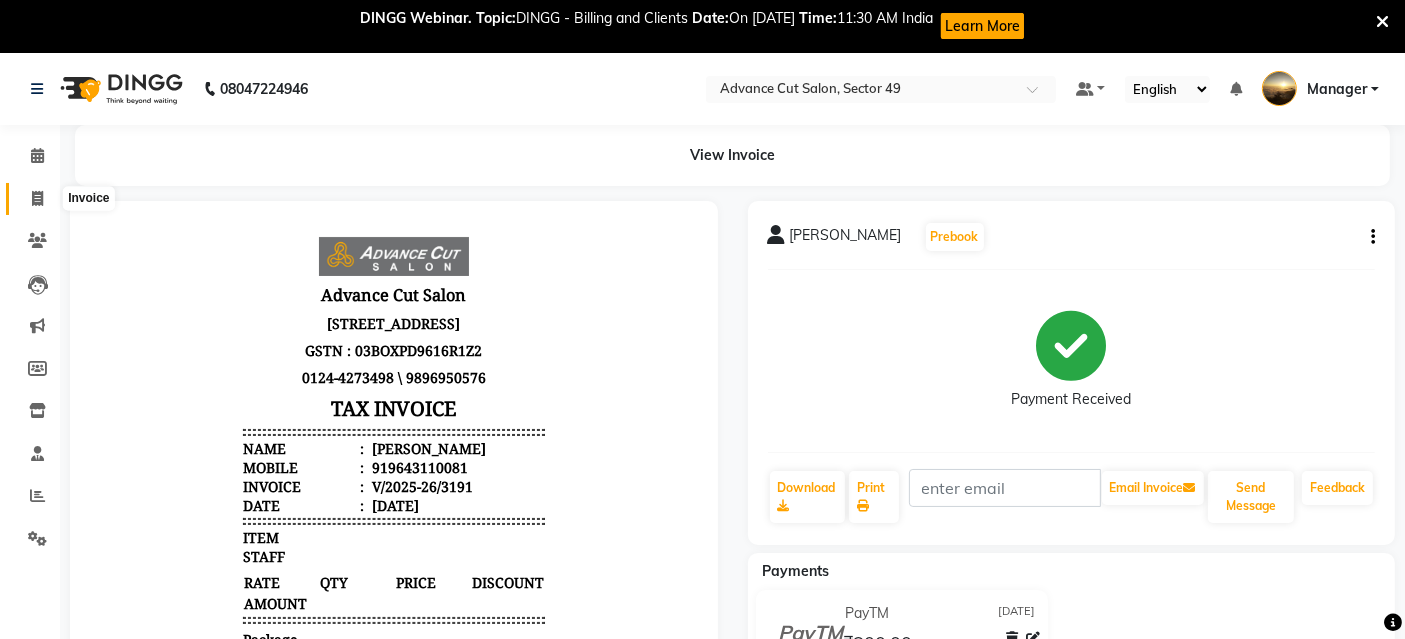click 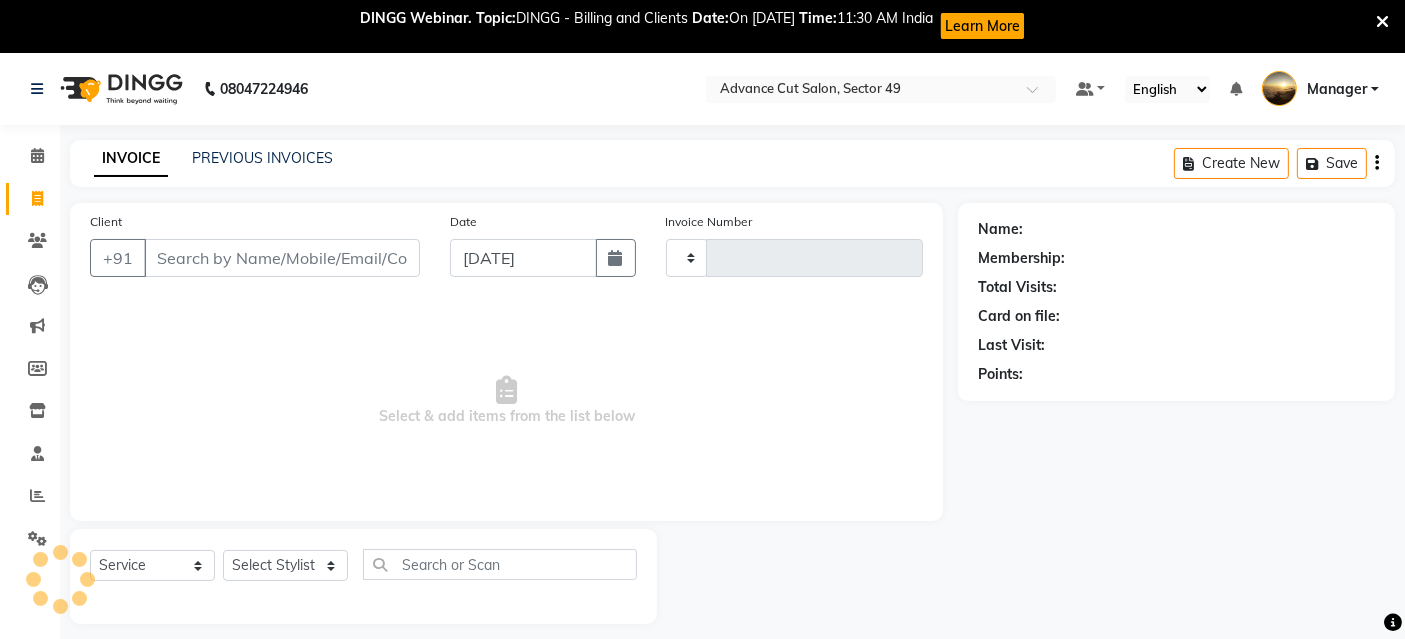 type on "3192" 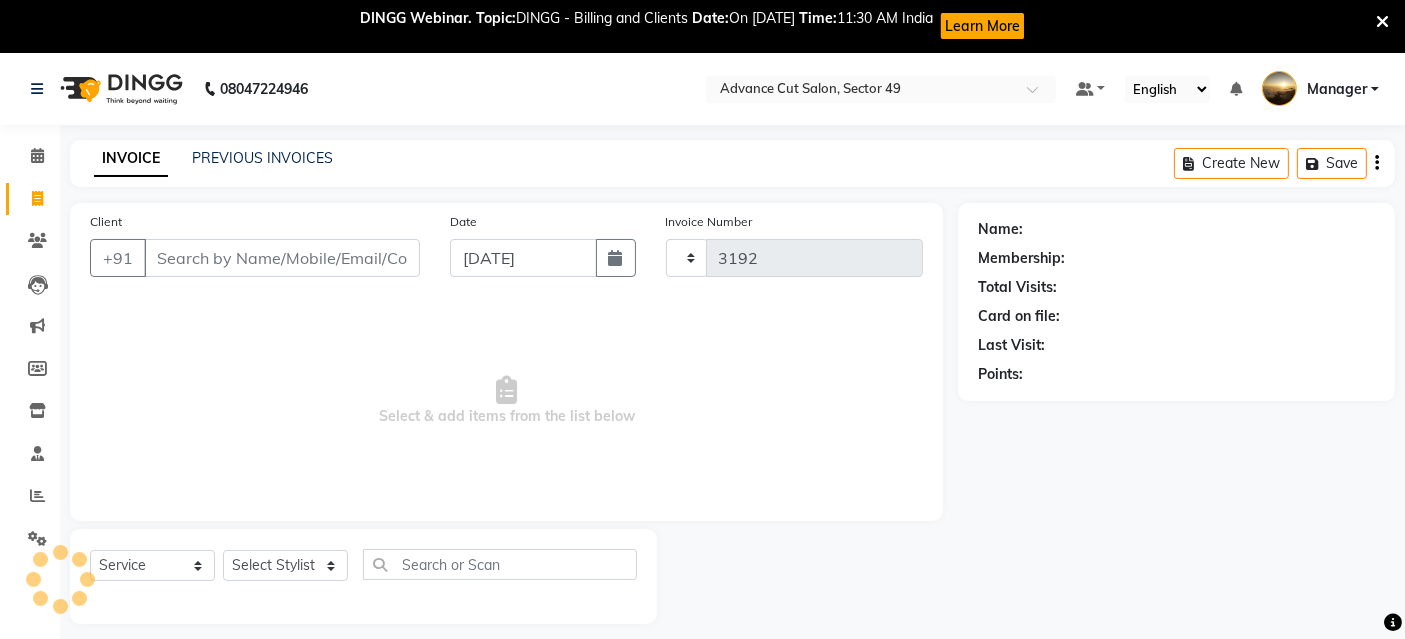 select on "4616" 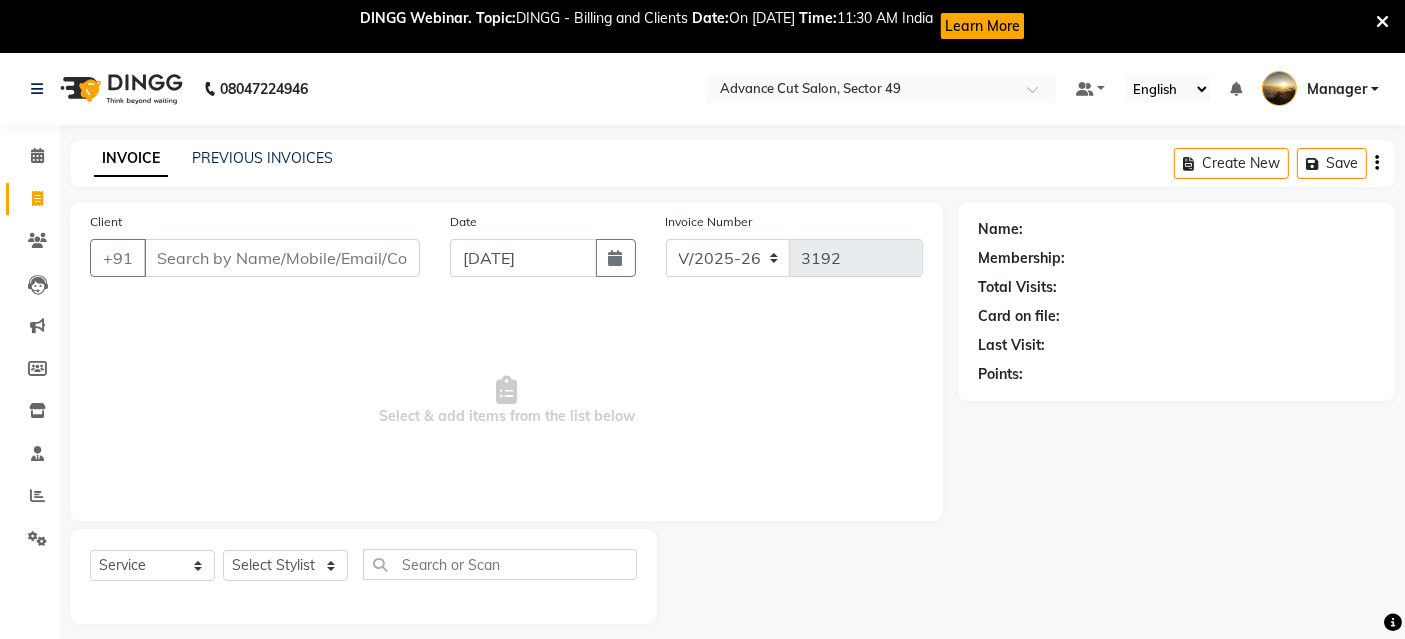 scroll, scrollTop: 53, scrollLeft: 0, axis: vertical 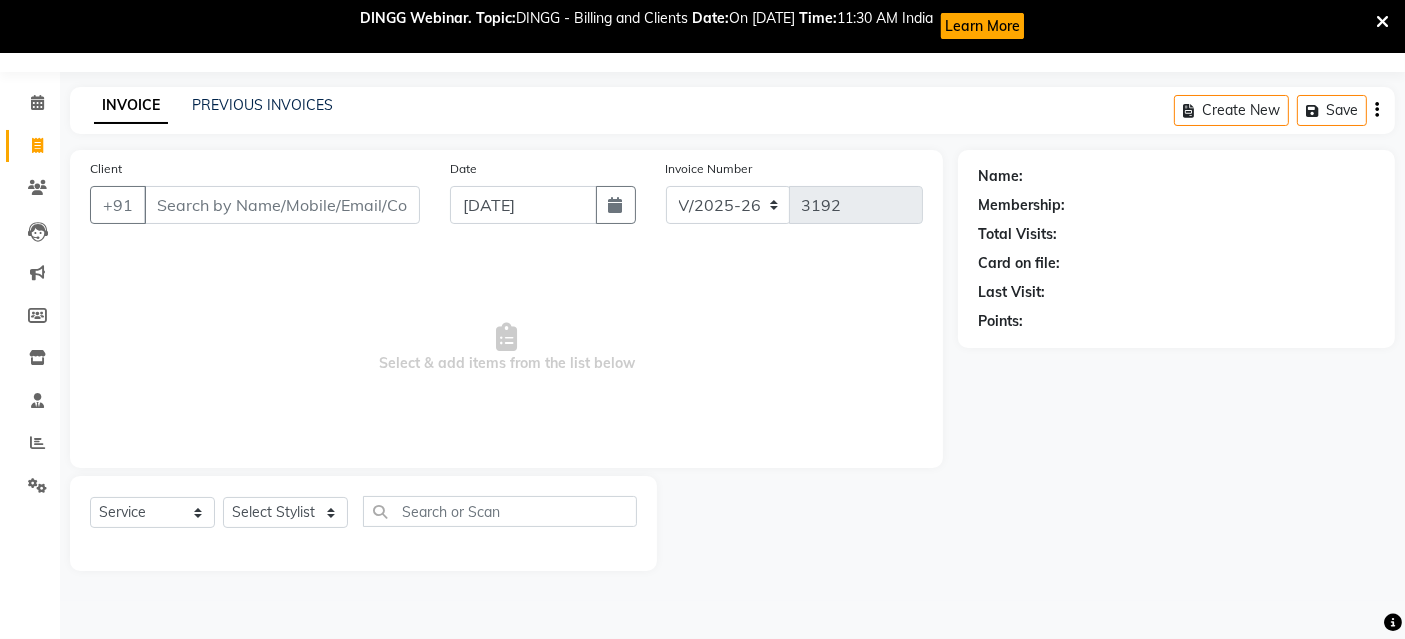 click on "INVOICE PREVIOUS INVOICES Create New   Save" 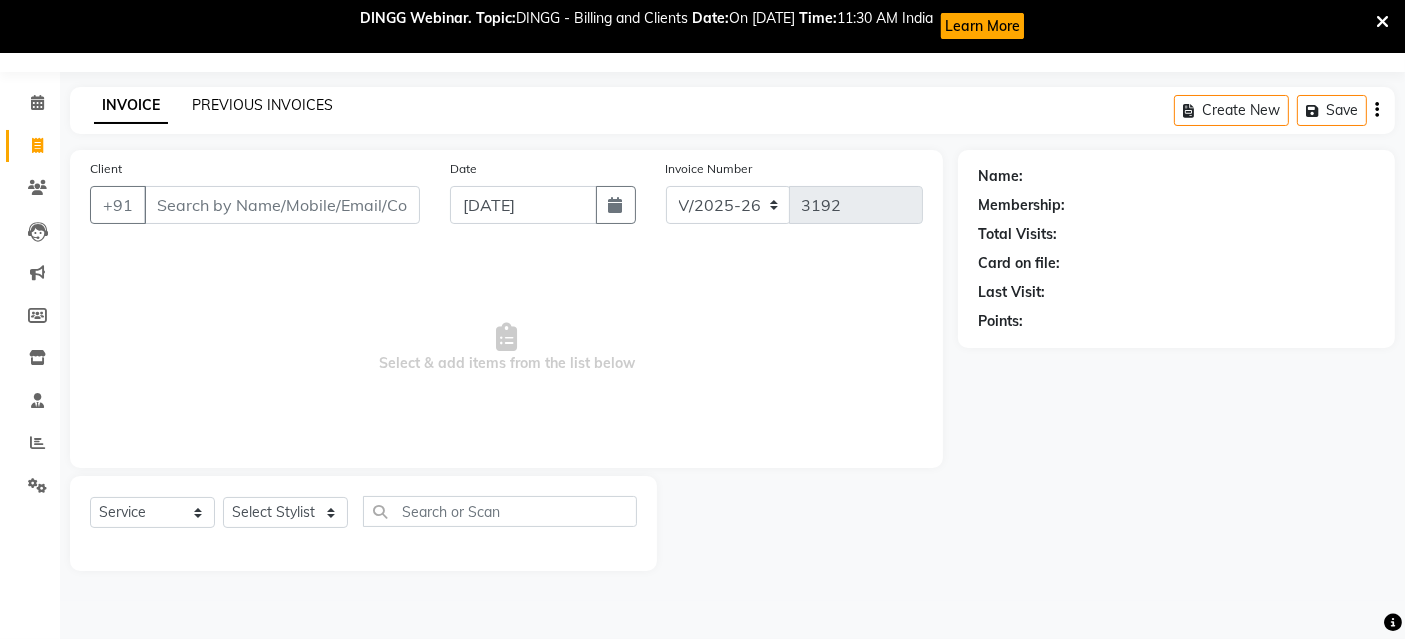 click on "PREVIOUS INVOICES" 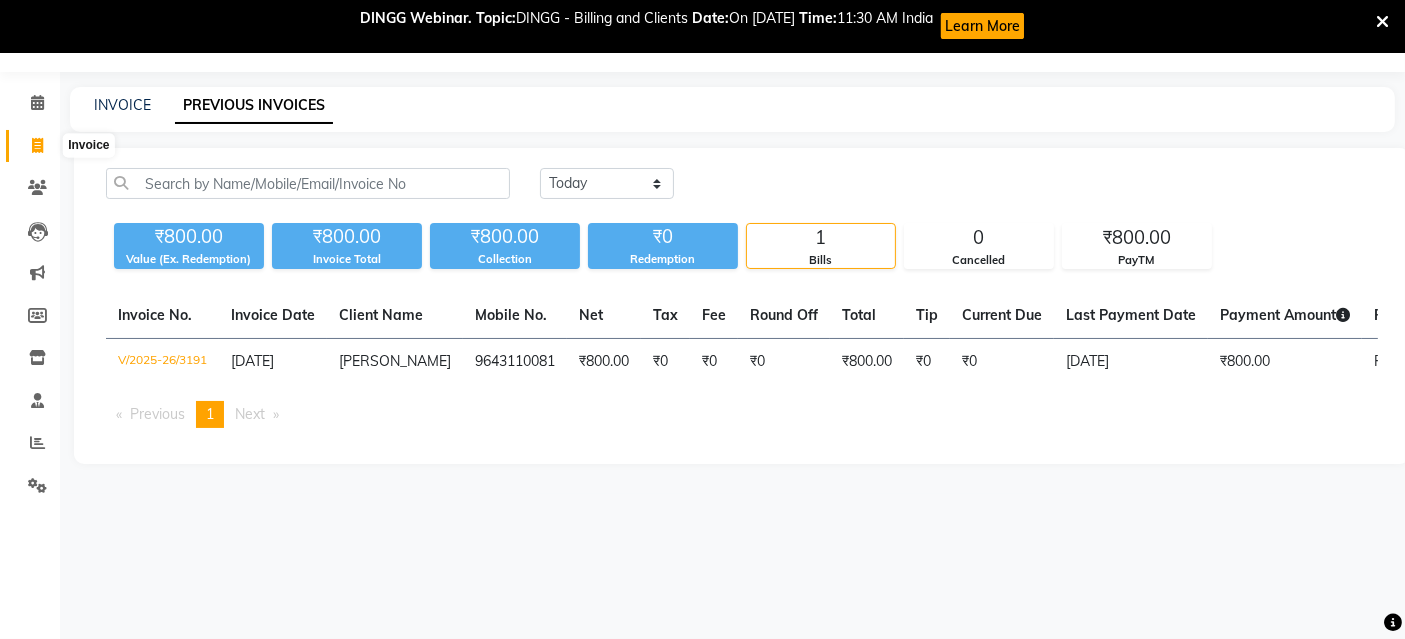click 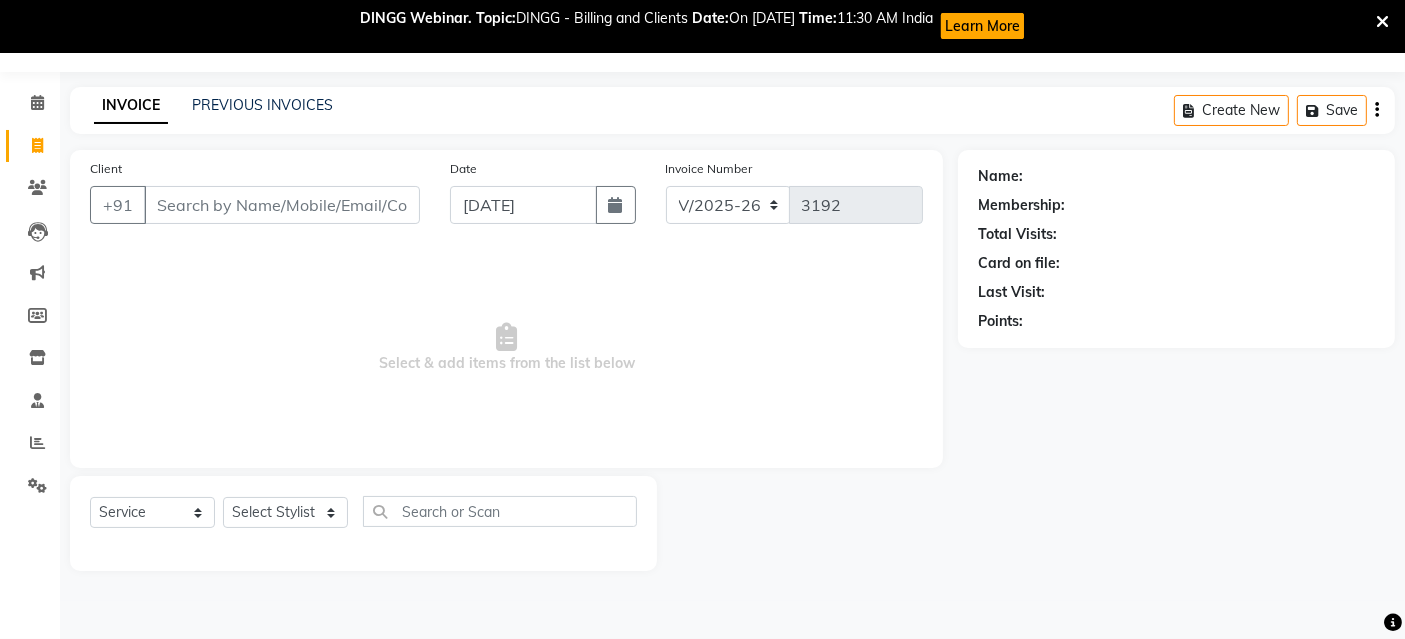 scroll, scrollTop: 0, scrollLeft: 0, axis: both 